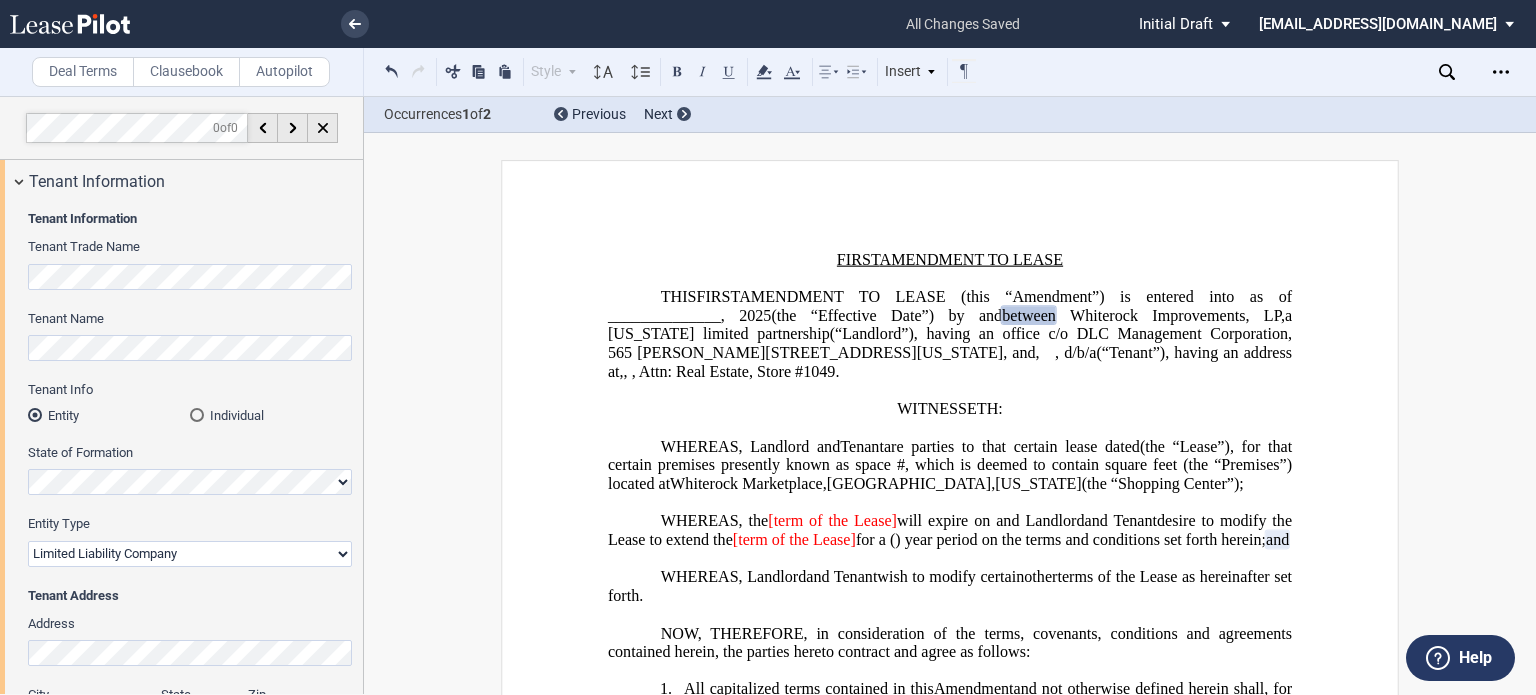 select on "limited liability company" 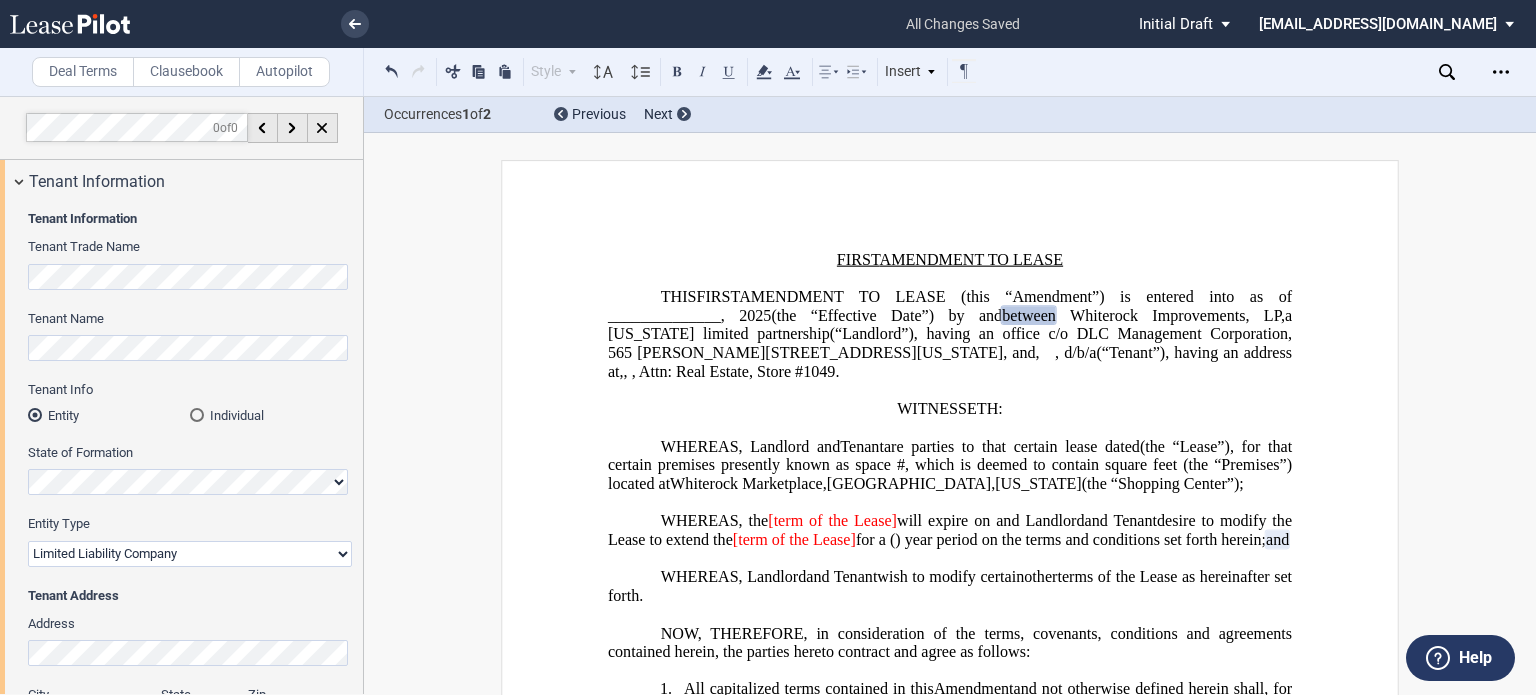 scroll, scrollTop: 0, scrollLeft: 0, axis: both 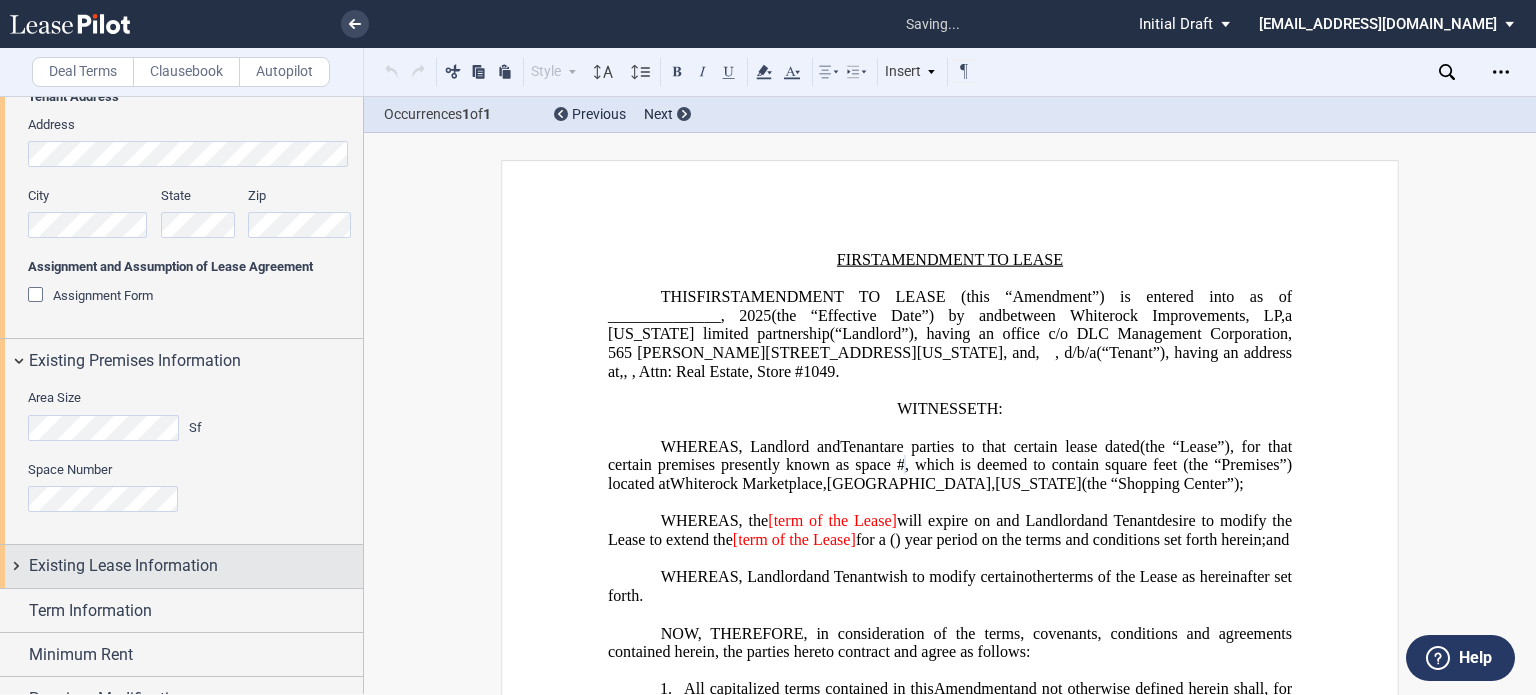 click on "Existing Lease Information" at bounding box center (123, 566) 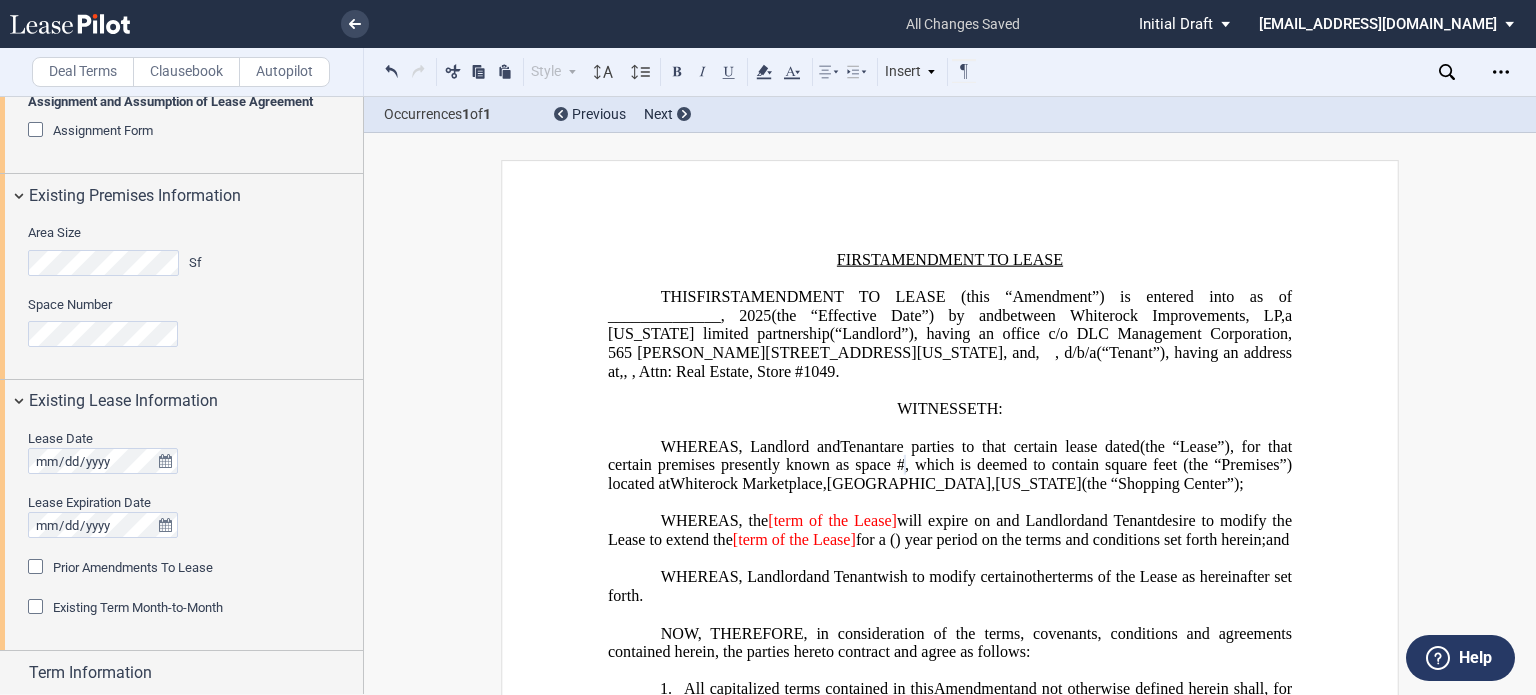 scroll, scrollTop: 699, scrollLeft: 0, axis: vertical 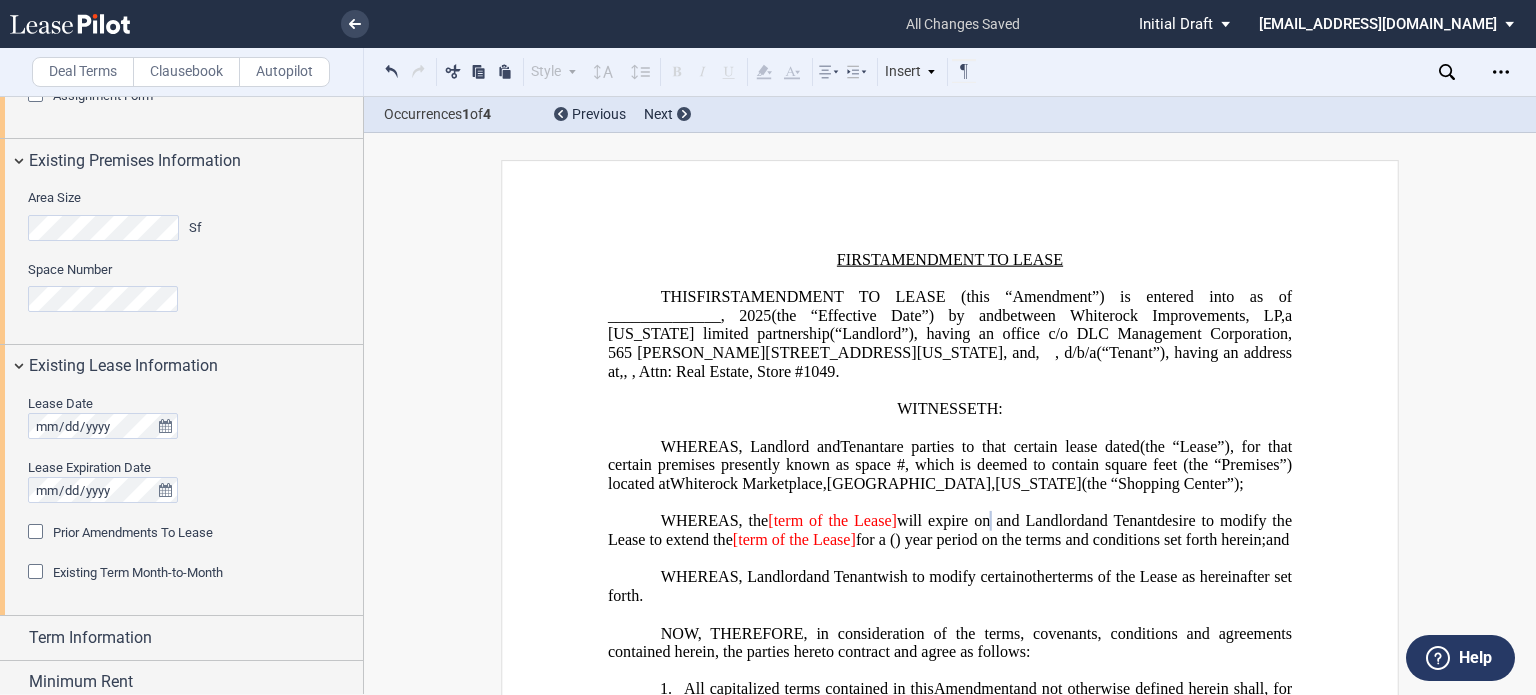 click on "Prior Amendments To Lease" at bounding box center (133, 532) 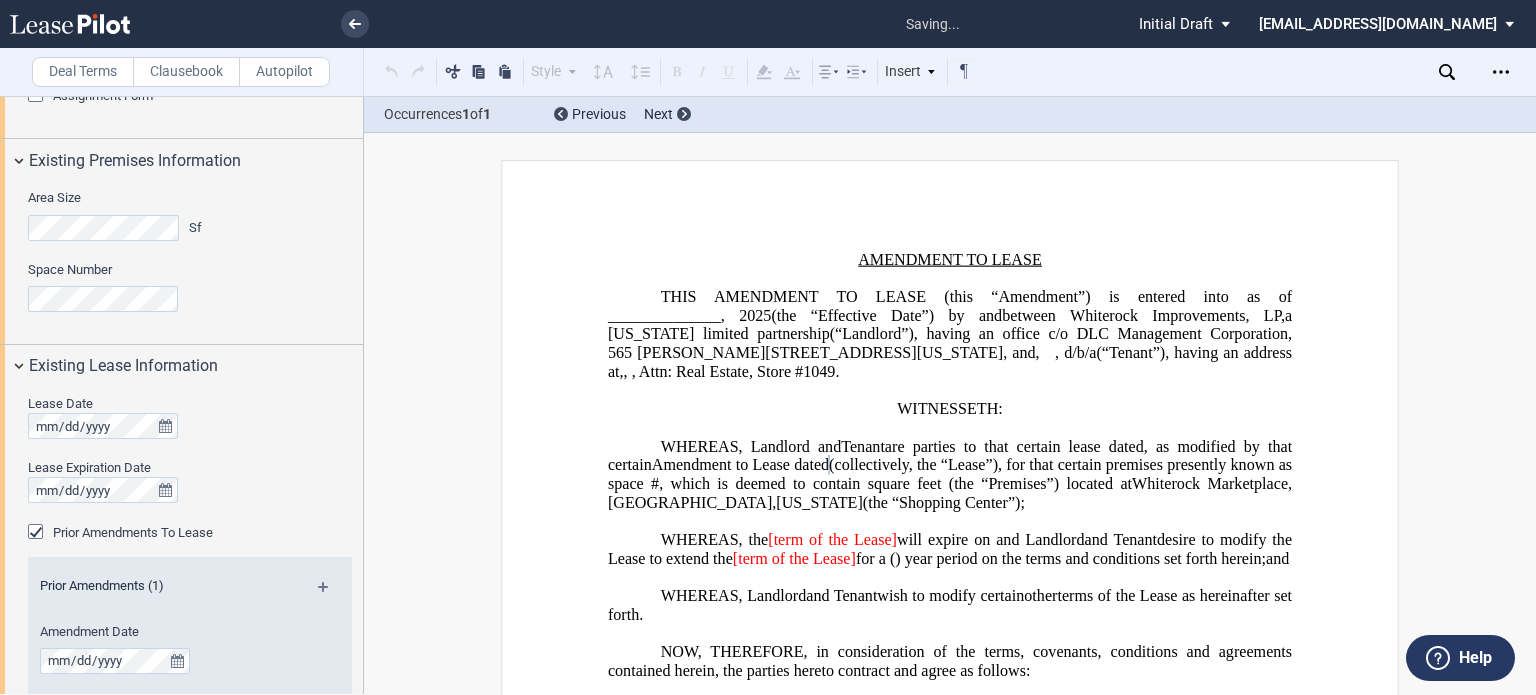 click at bounding box center [331, 594] 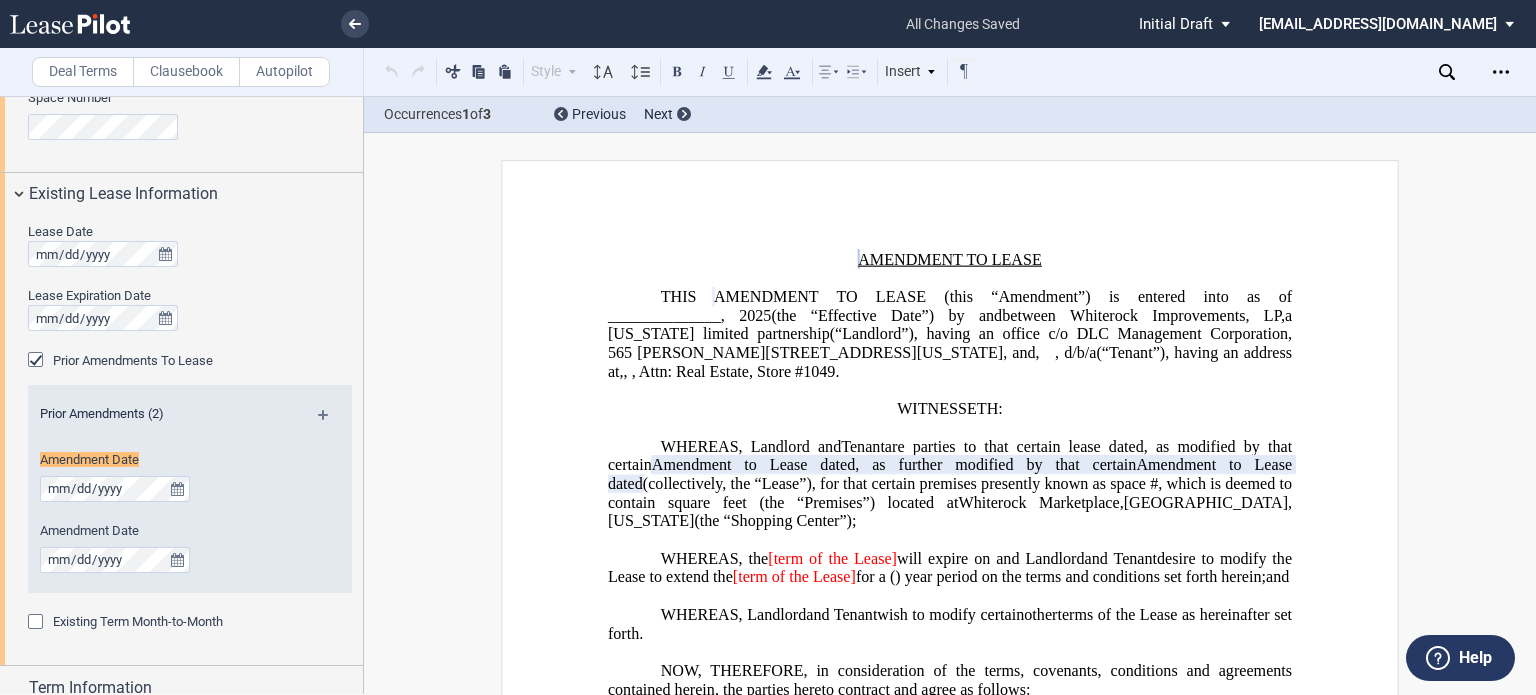 scroll, scrollTop: 934, scrollLeft: 0, axis: vertical 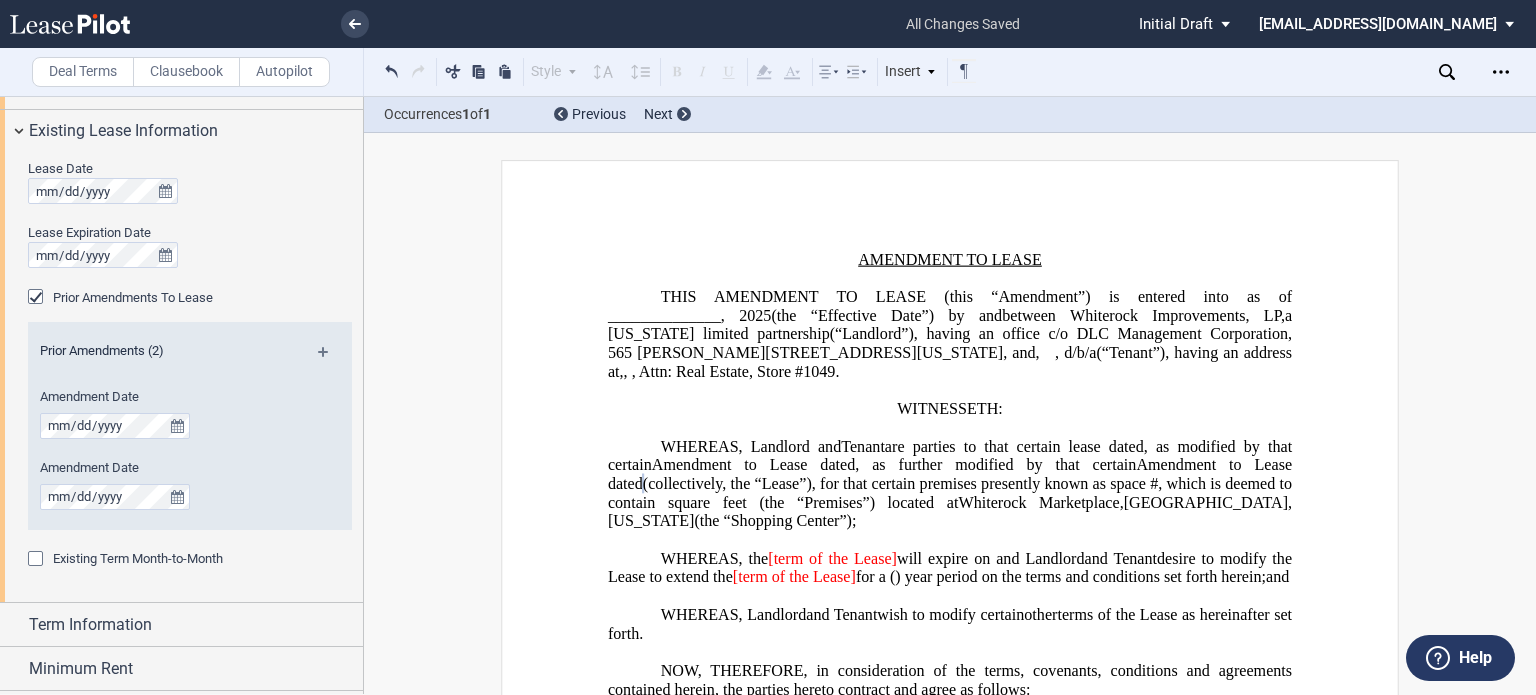 click at bounding box center (331, 359) 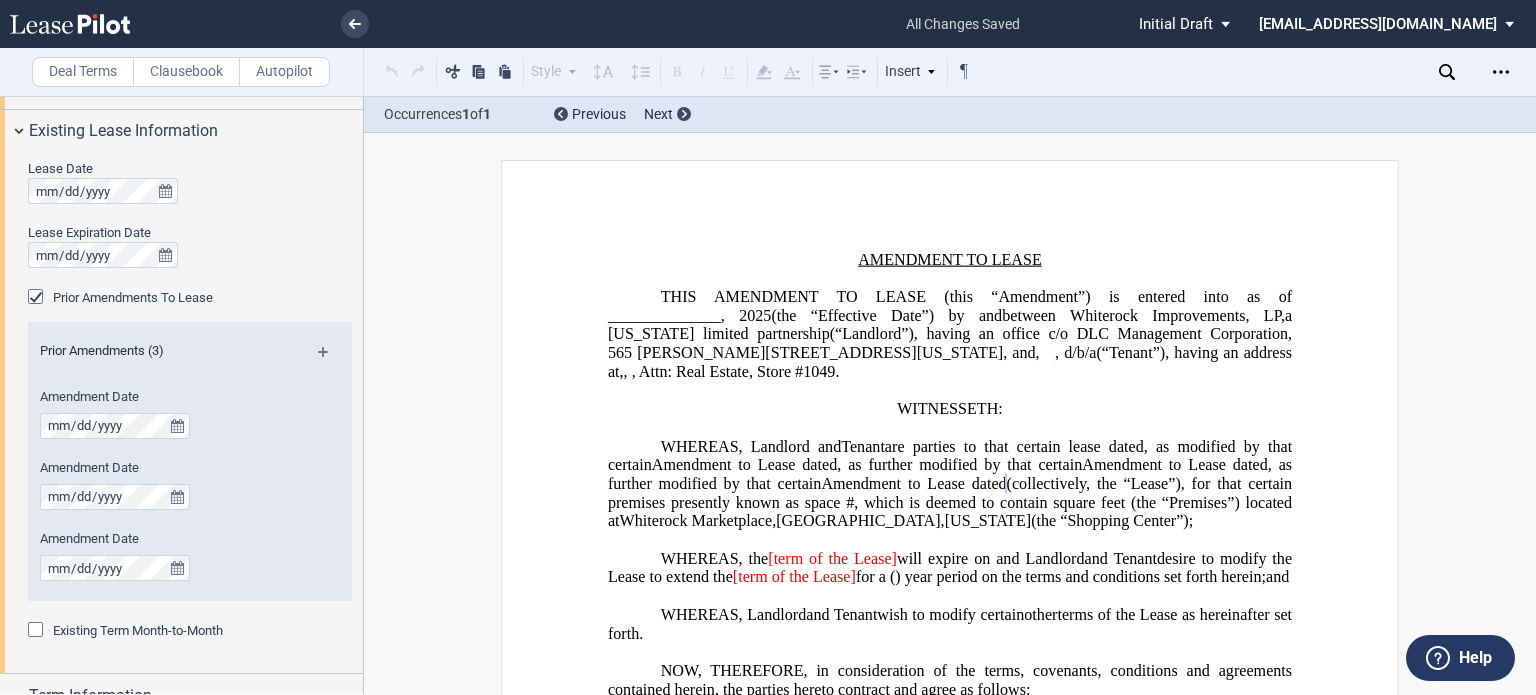 click at bounding box center [331, 359] 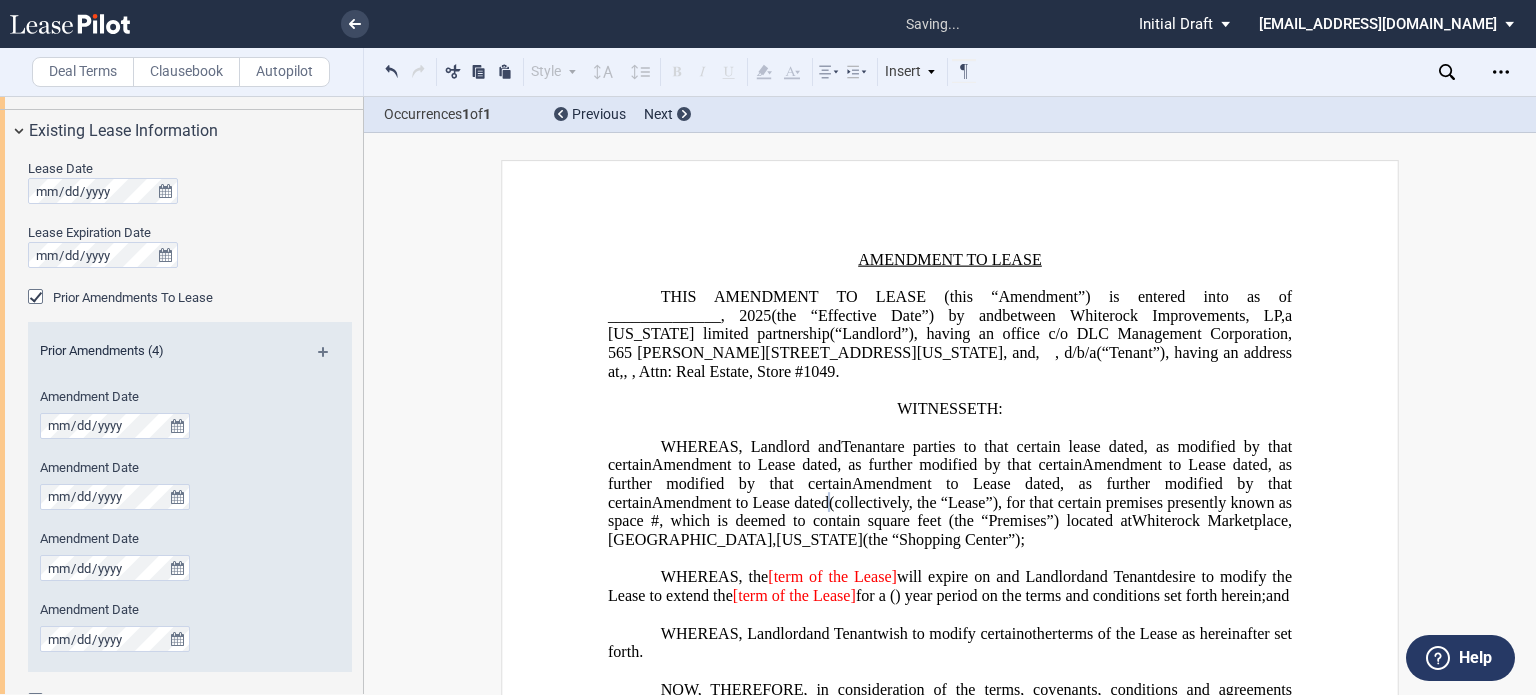 click at bounding box center (331, 359) 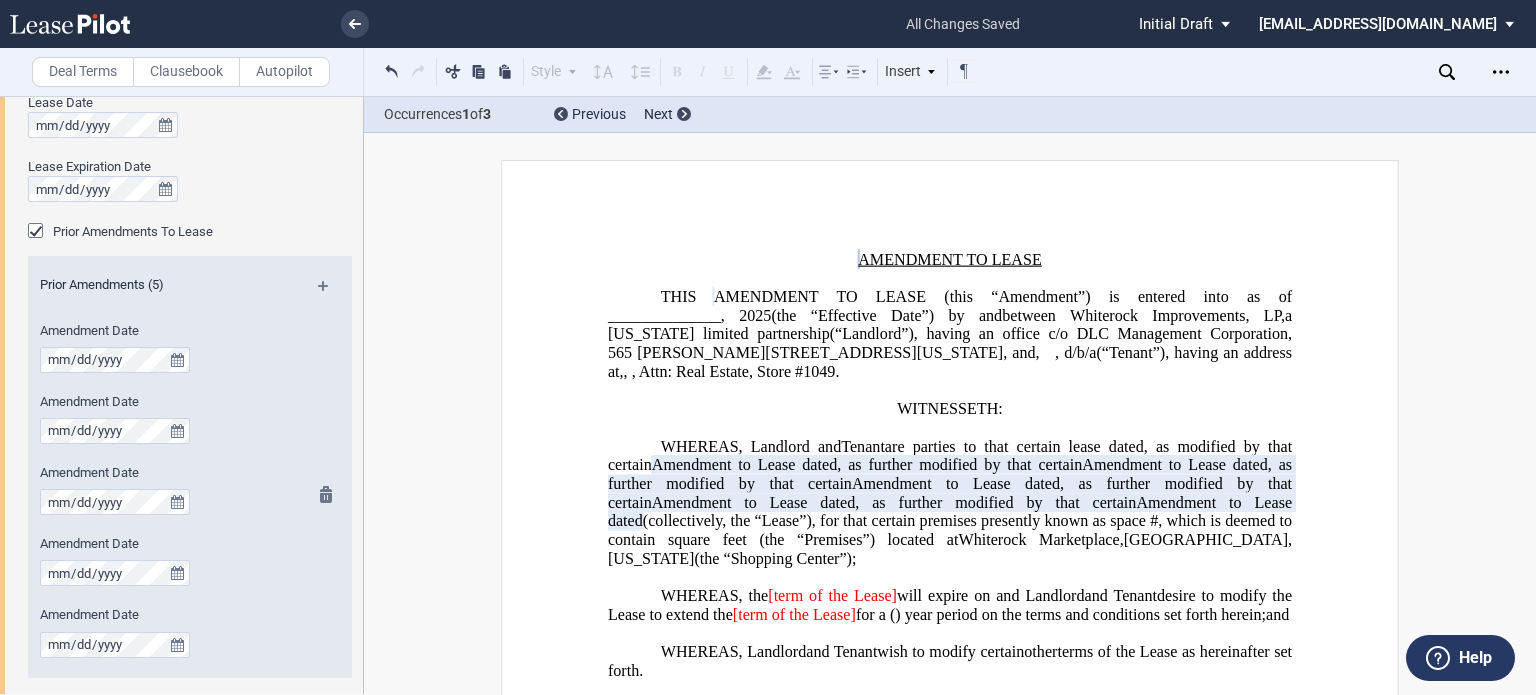 scroll, scrollTop: 1034, scrollLeft: 0, axis: vertical 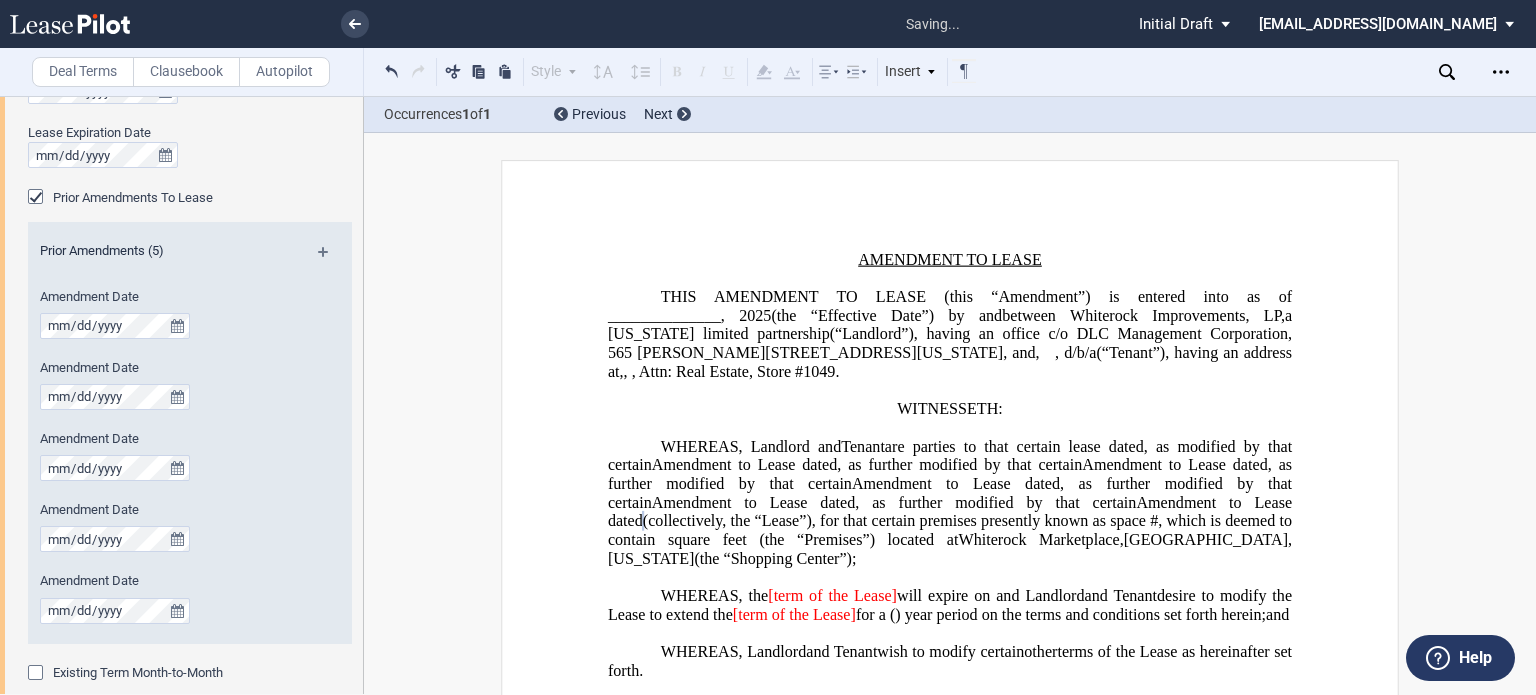 click at bounding box center [331, 259] 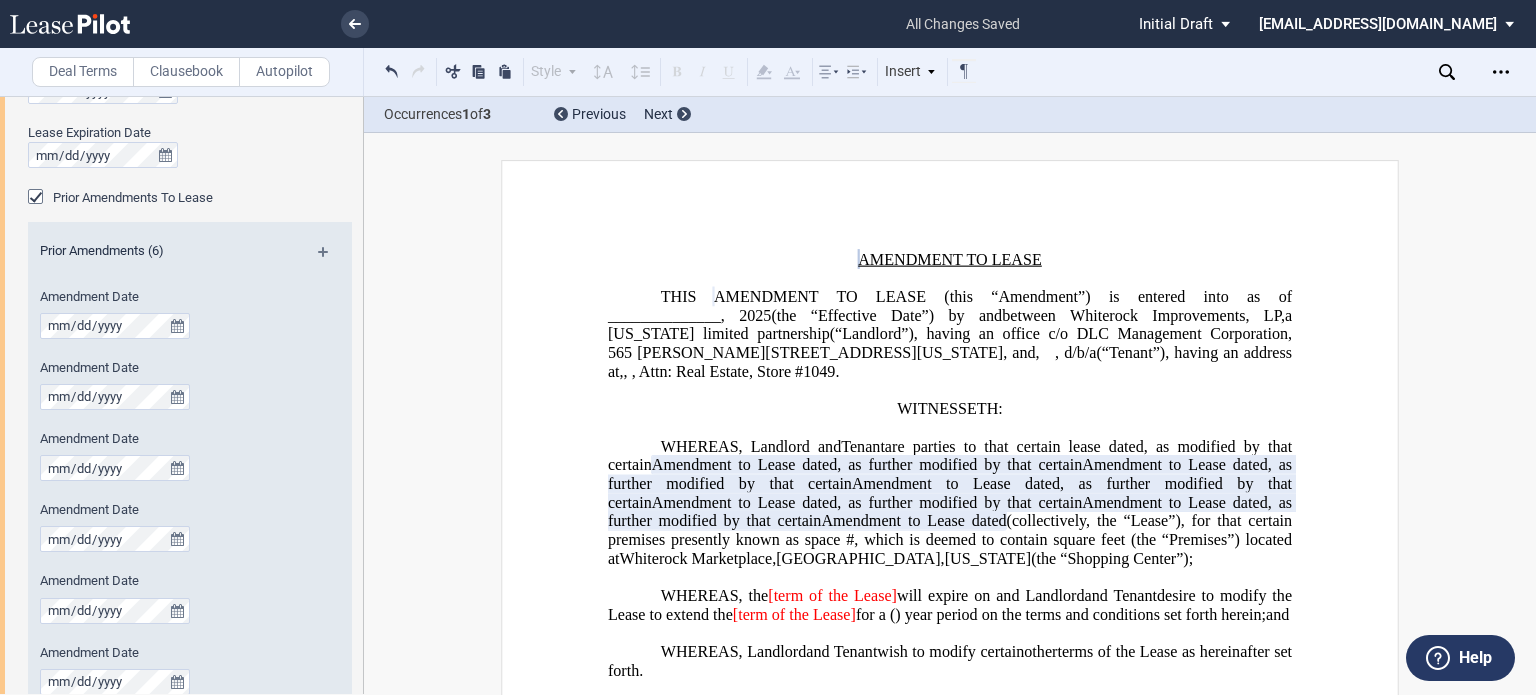 scroll, scrollTop: 1134, scrollLeft: 0, axis: vertical 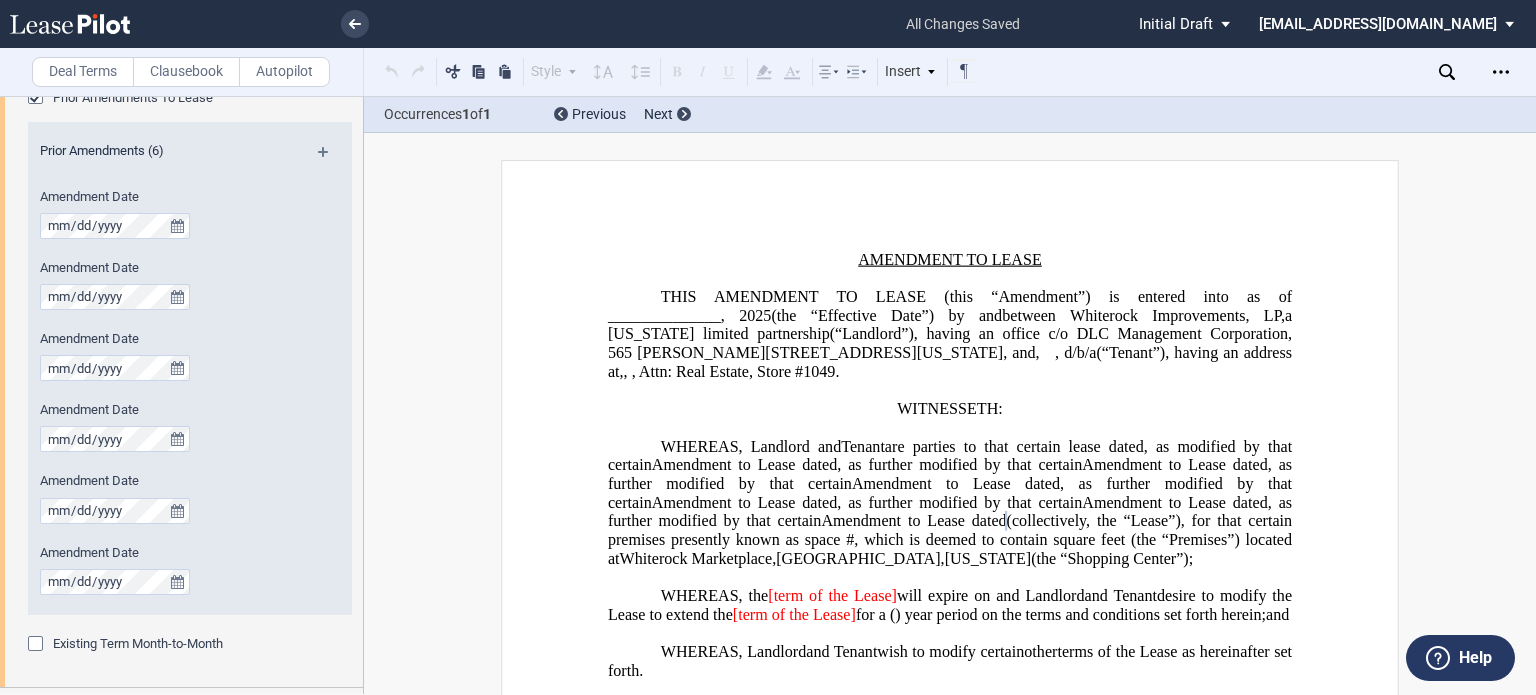 click at bounding box center (331, 159) 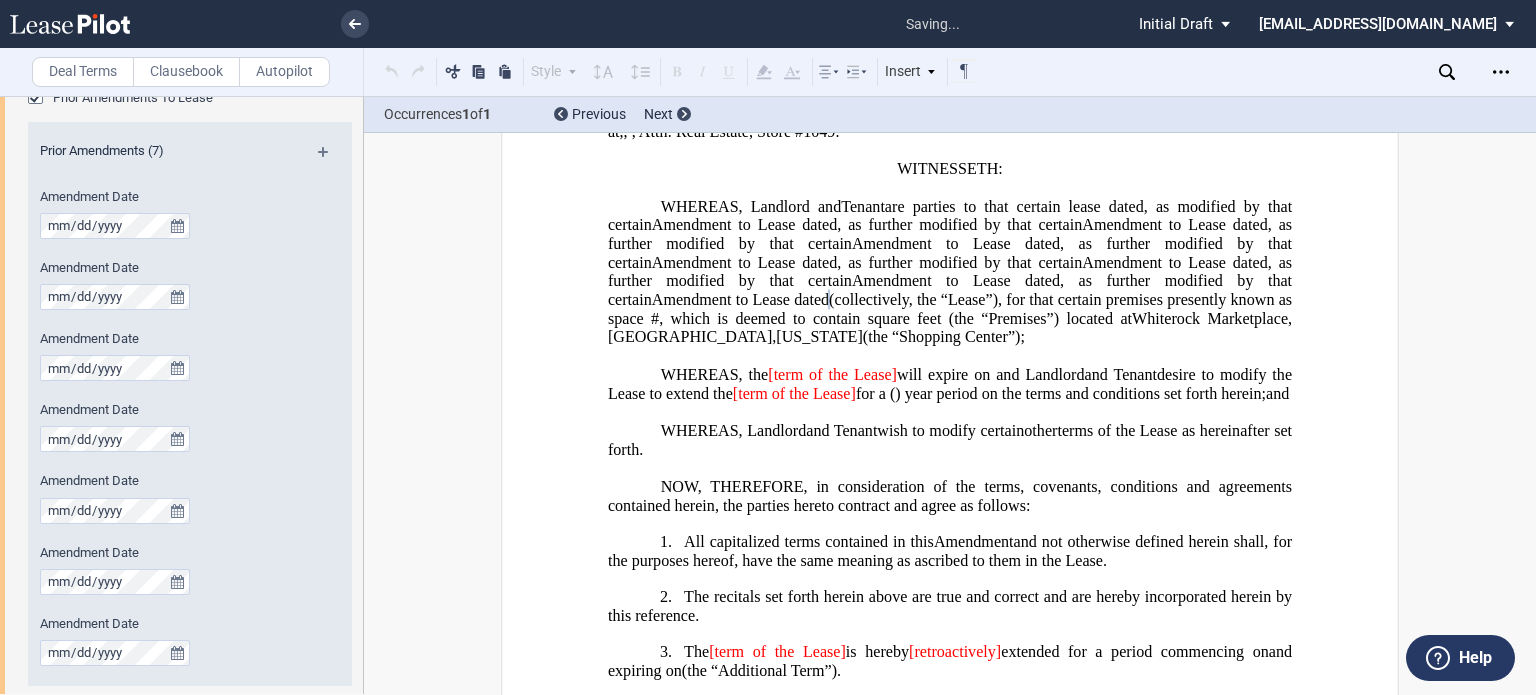 scroll, scrollTop: 0, scrollLeft: 0, axis: both 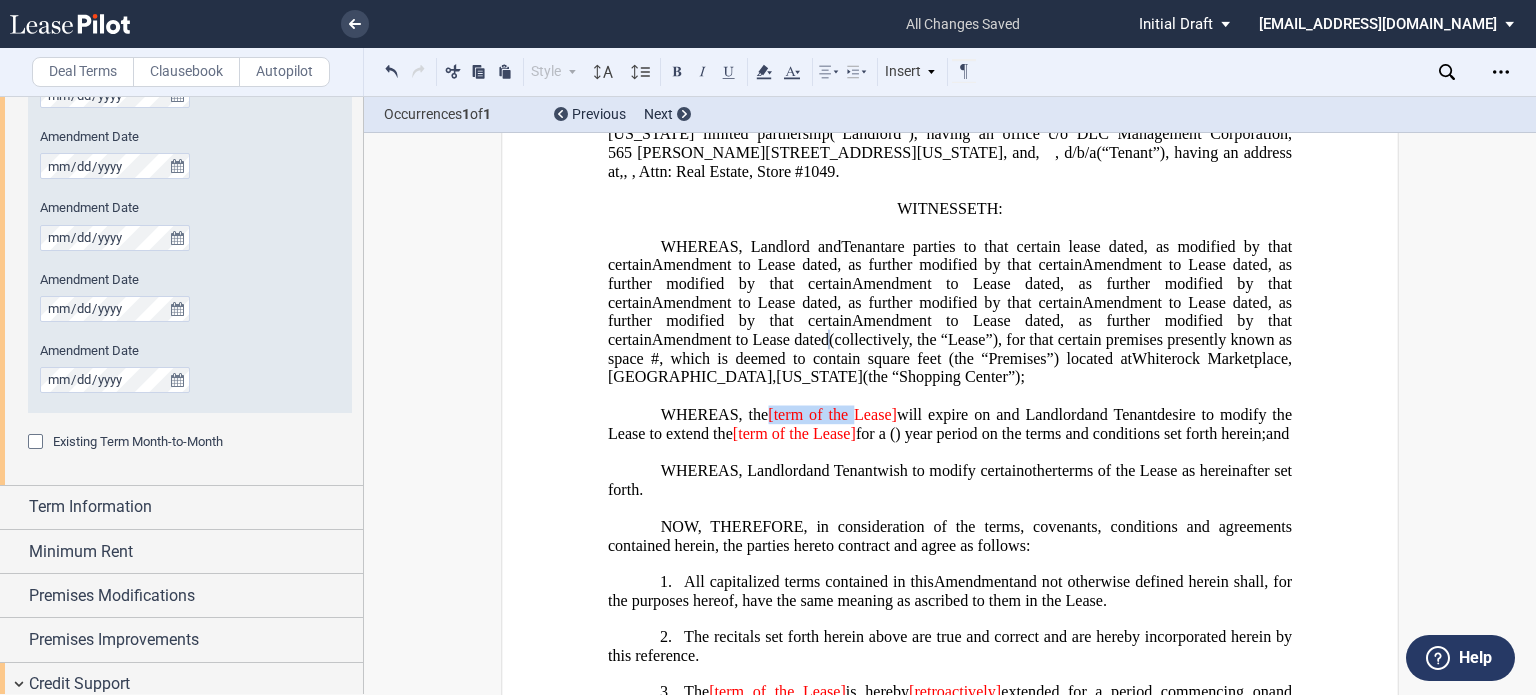 drag, startPoint x: 852, startPoint y: 465, endPoint x: 766, endPoint y: 466, distance: 86.00581 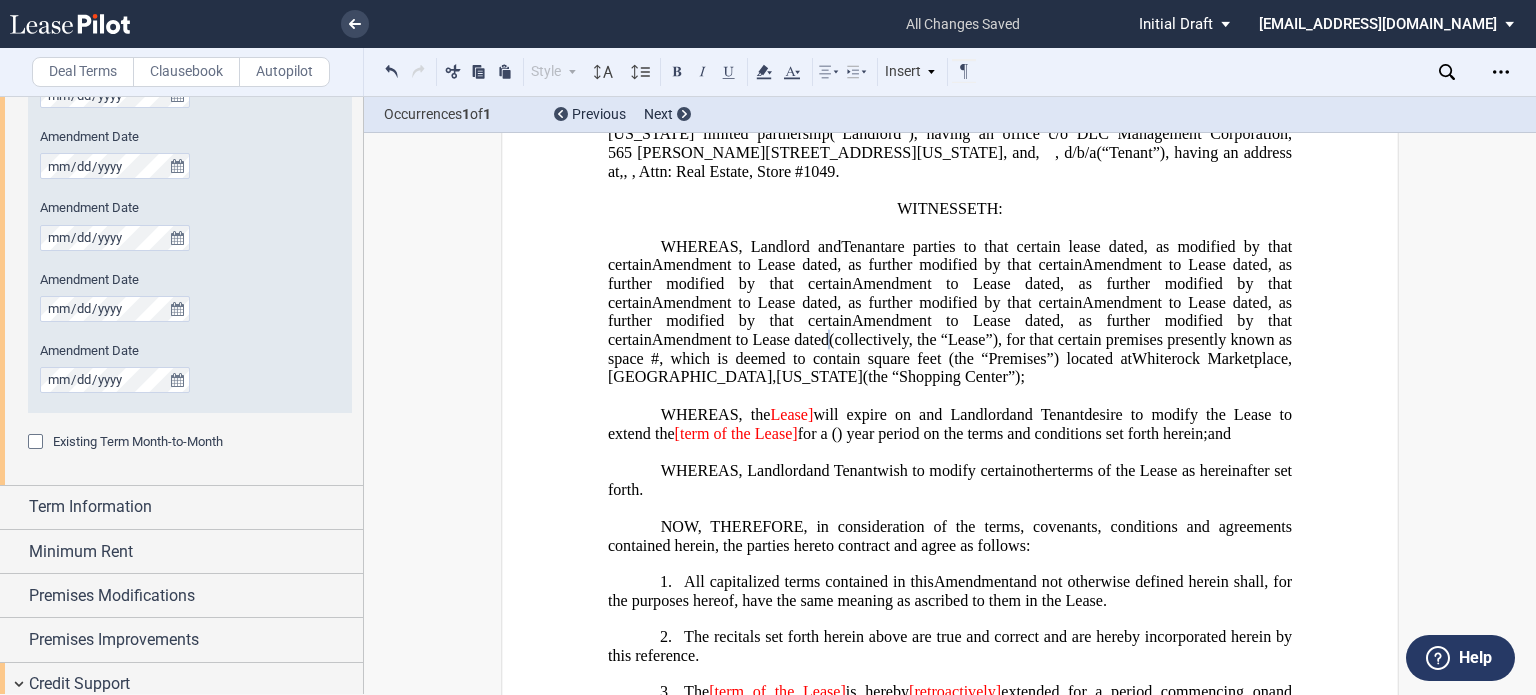 type 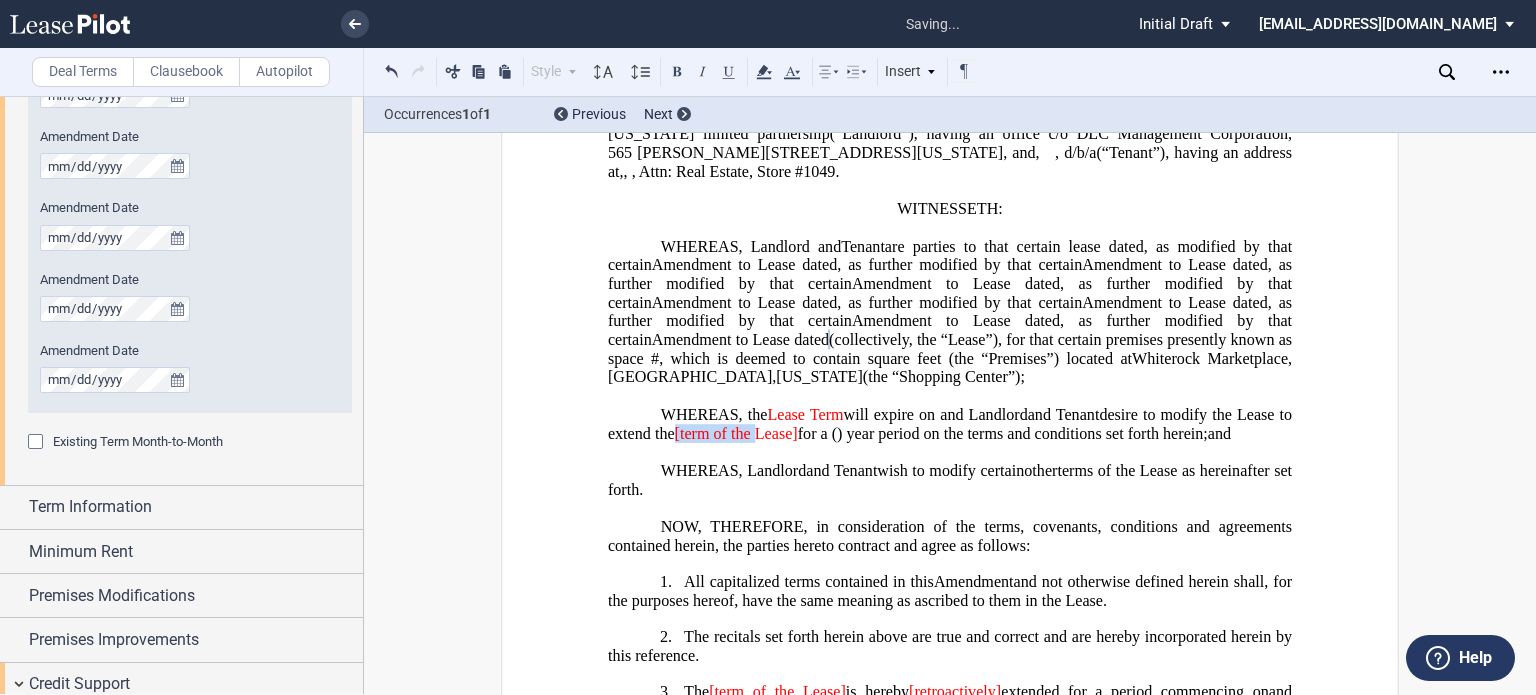 drag, startPoint x: 913, startPoint y: 478, endPoint x: 821, endPoint y: 484, distance: 92.19544 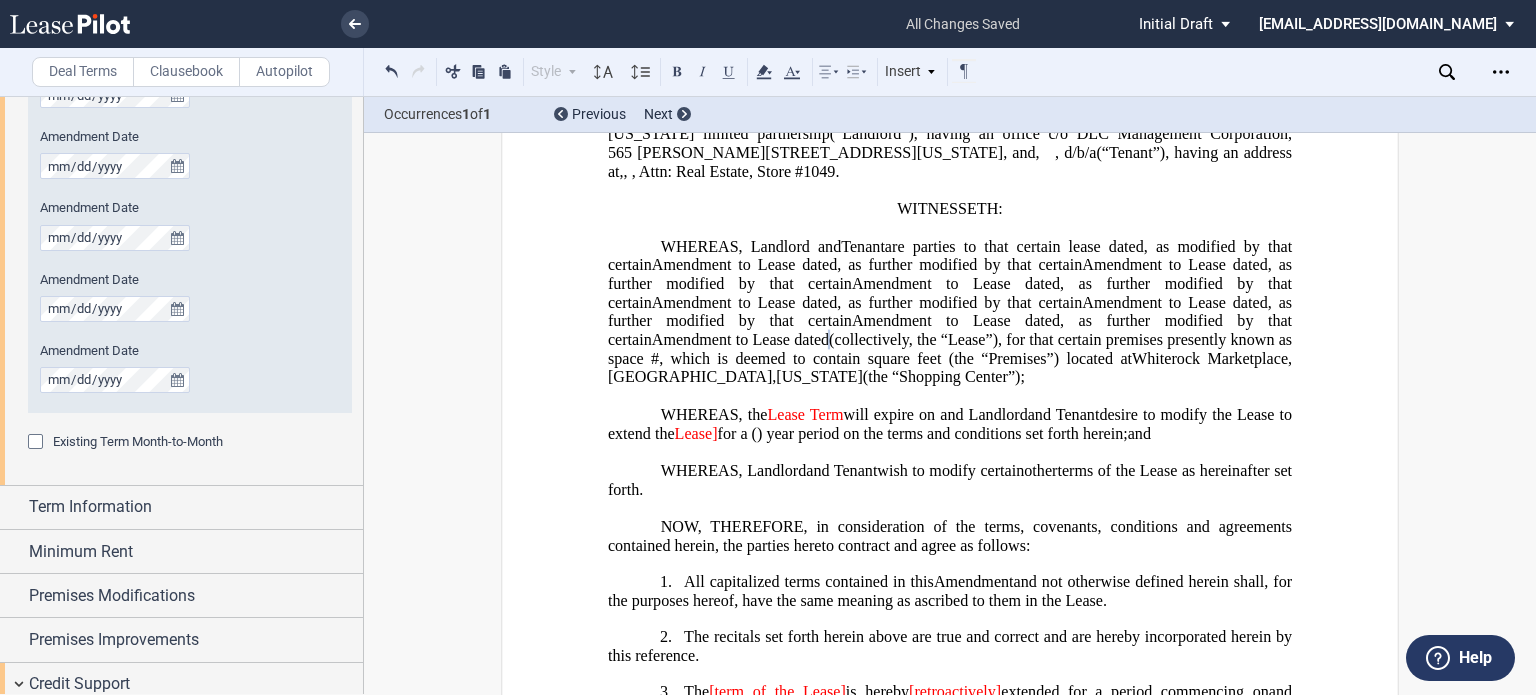 type 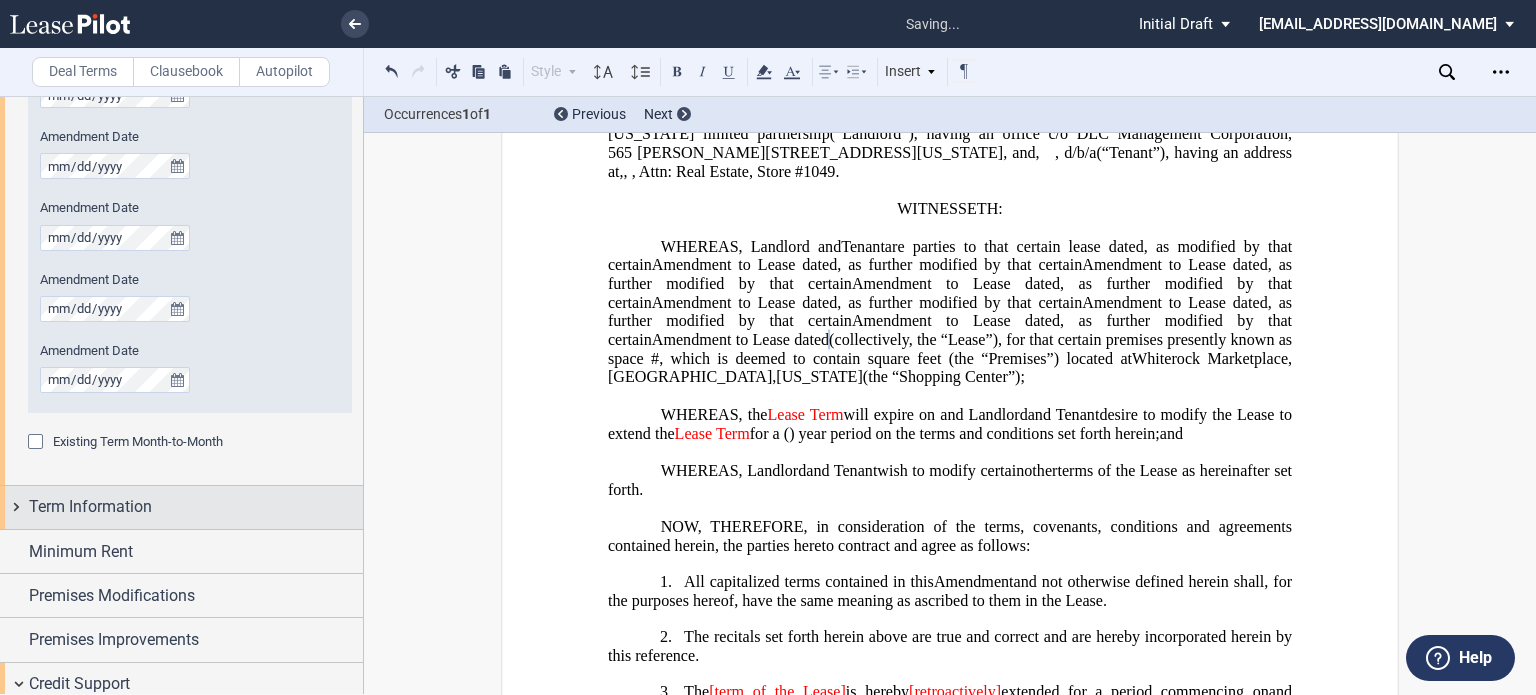 click on "Term Information" at bounding box center (196, 507) 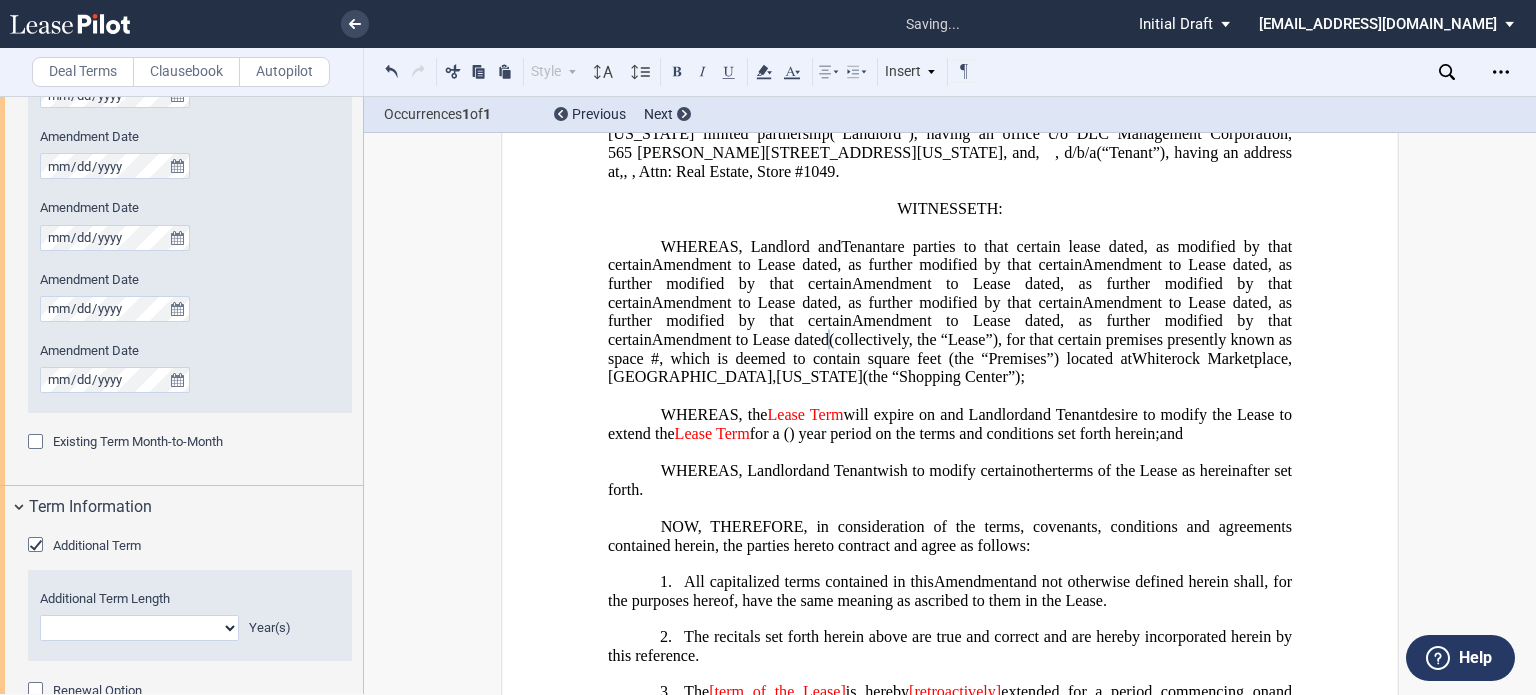 scroll, scrollTop: 1607, scrollLeft: 0, axis: vertical 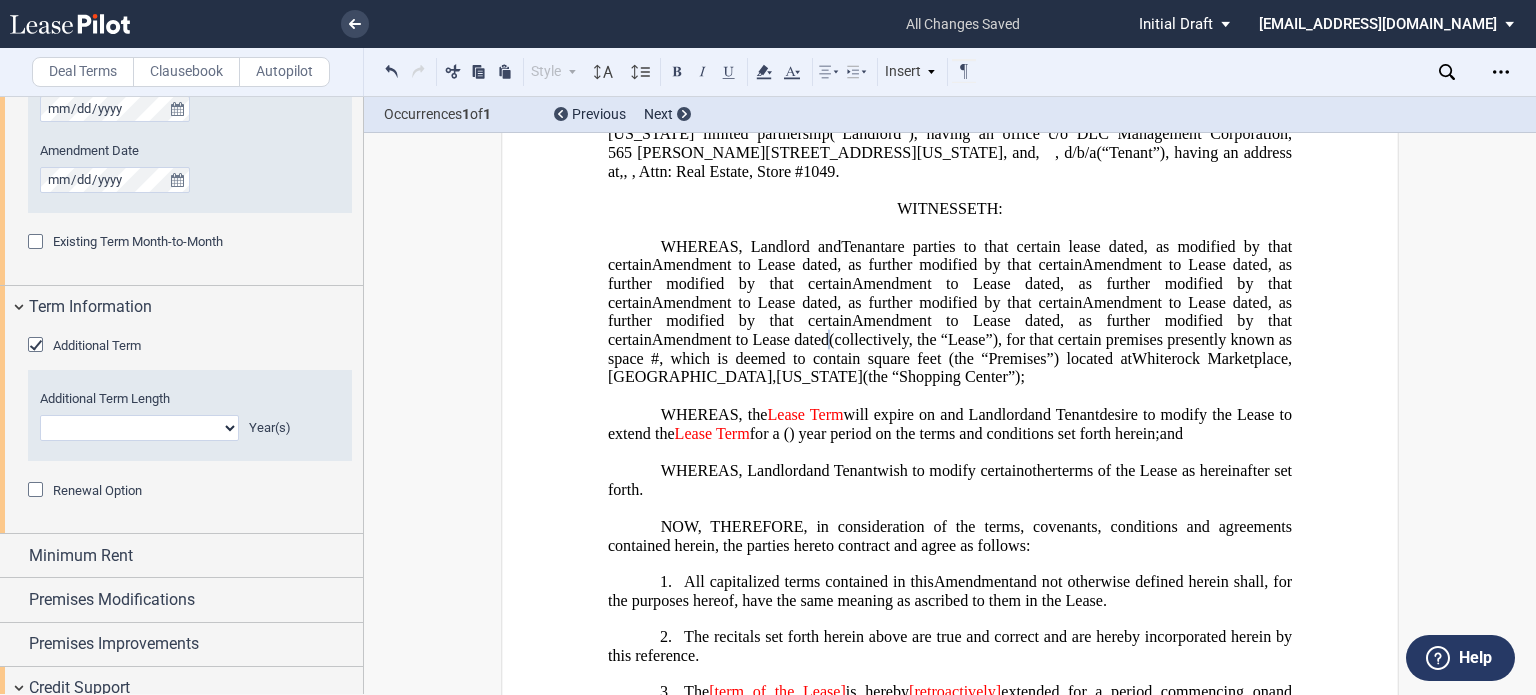 drag, startPoint x: 231, startPoint y: 431, endPoint x: 203, endPoint y: 437, distance: 28.635643 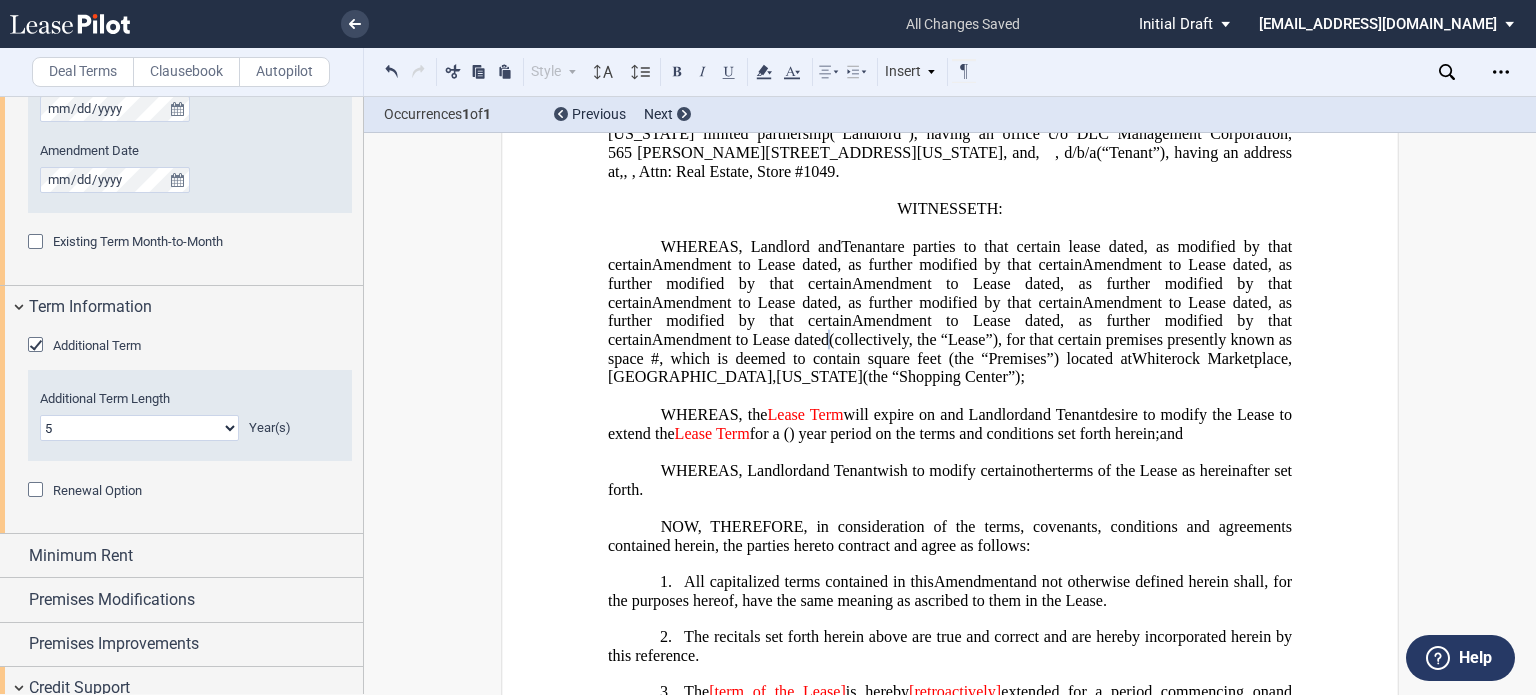 click on "0 1 2 3 4 5 6 7 8 9 10 11 12 13 14 15 16 17 18 19 20" 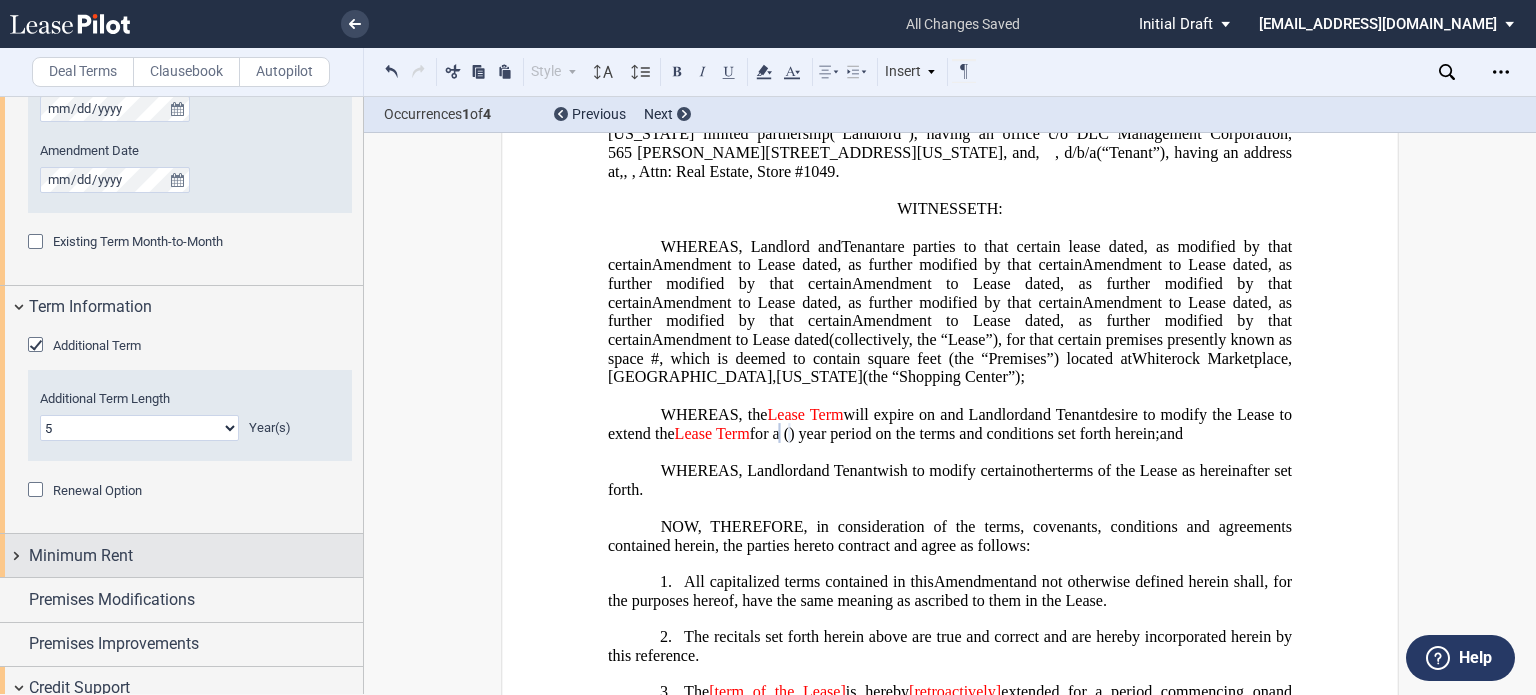 click on "Minimum Rent" at bounding box center (196, 556) 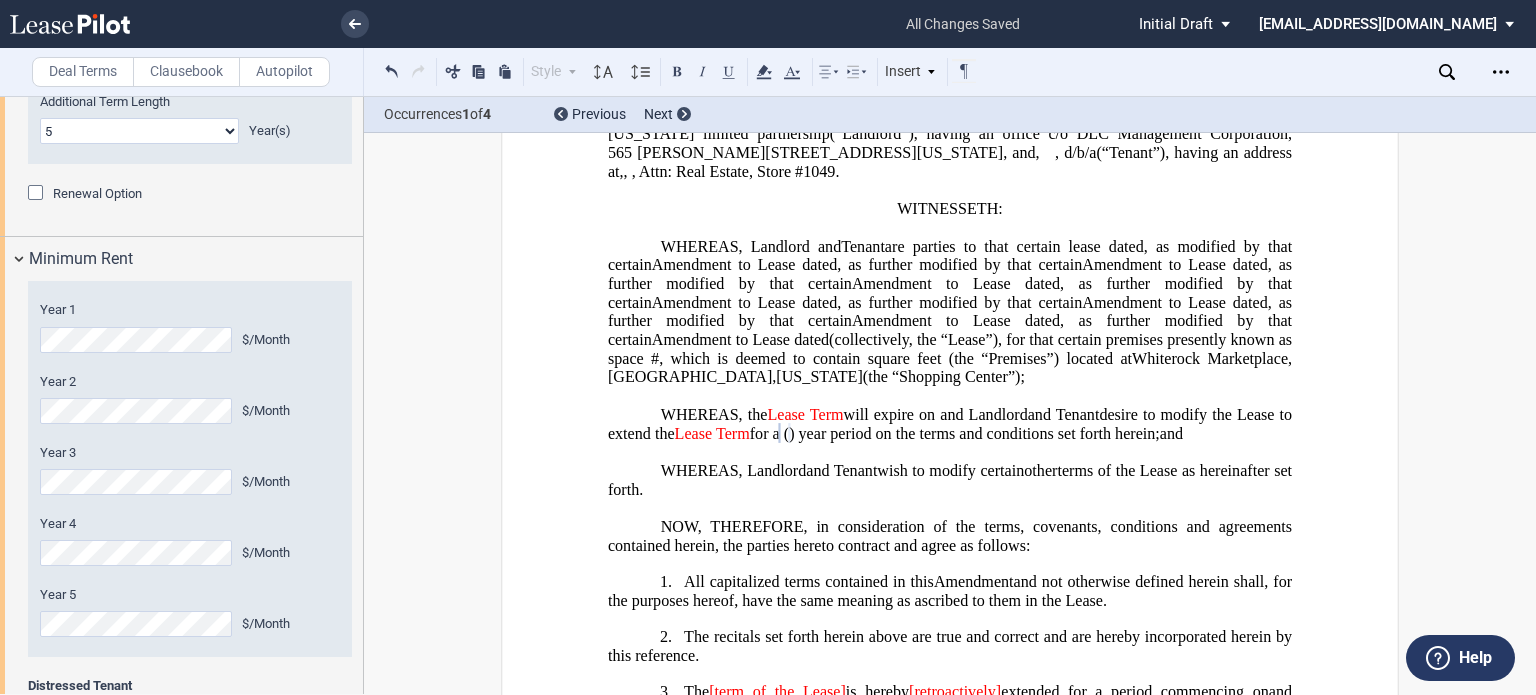 scroll, scrollTop: 1907, scrollLeft: 0, axis: vertical 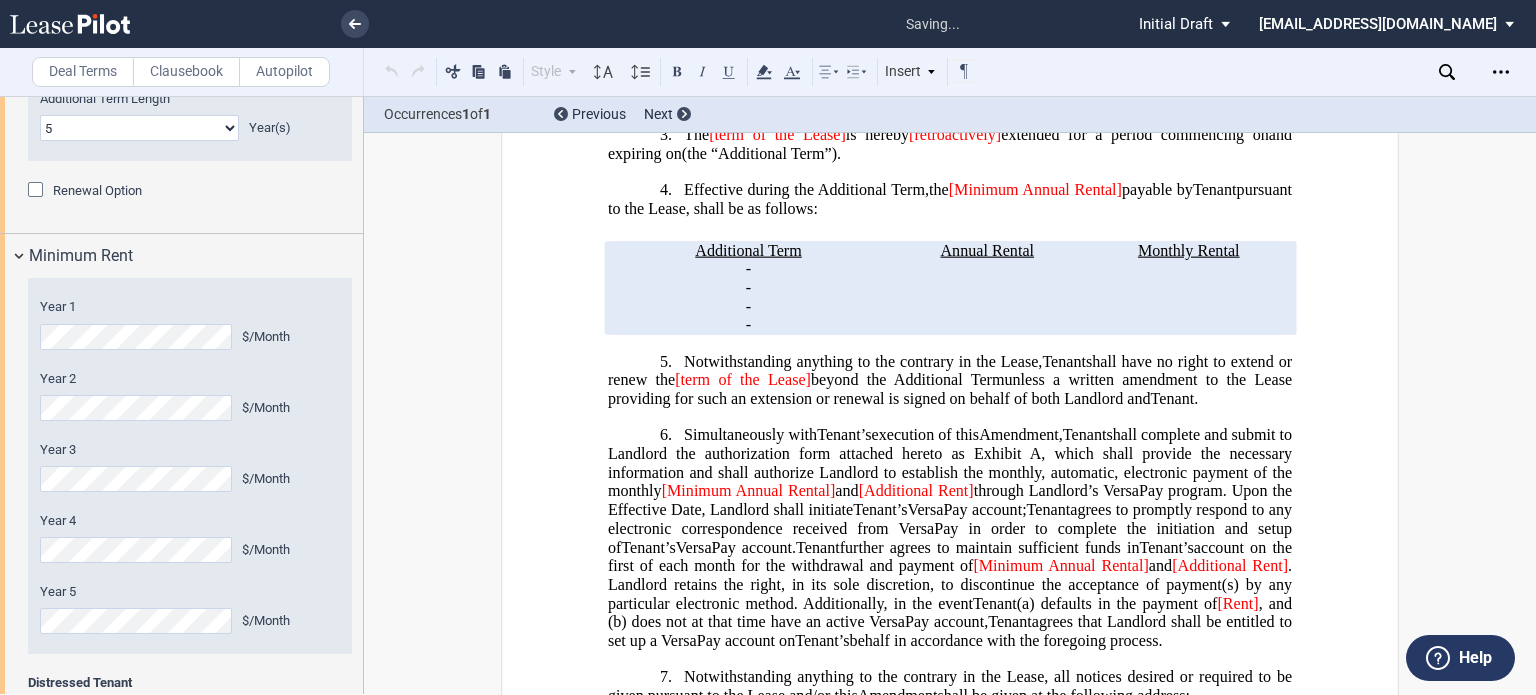 click on "Year 4
$/Month" 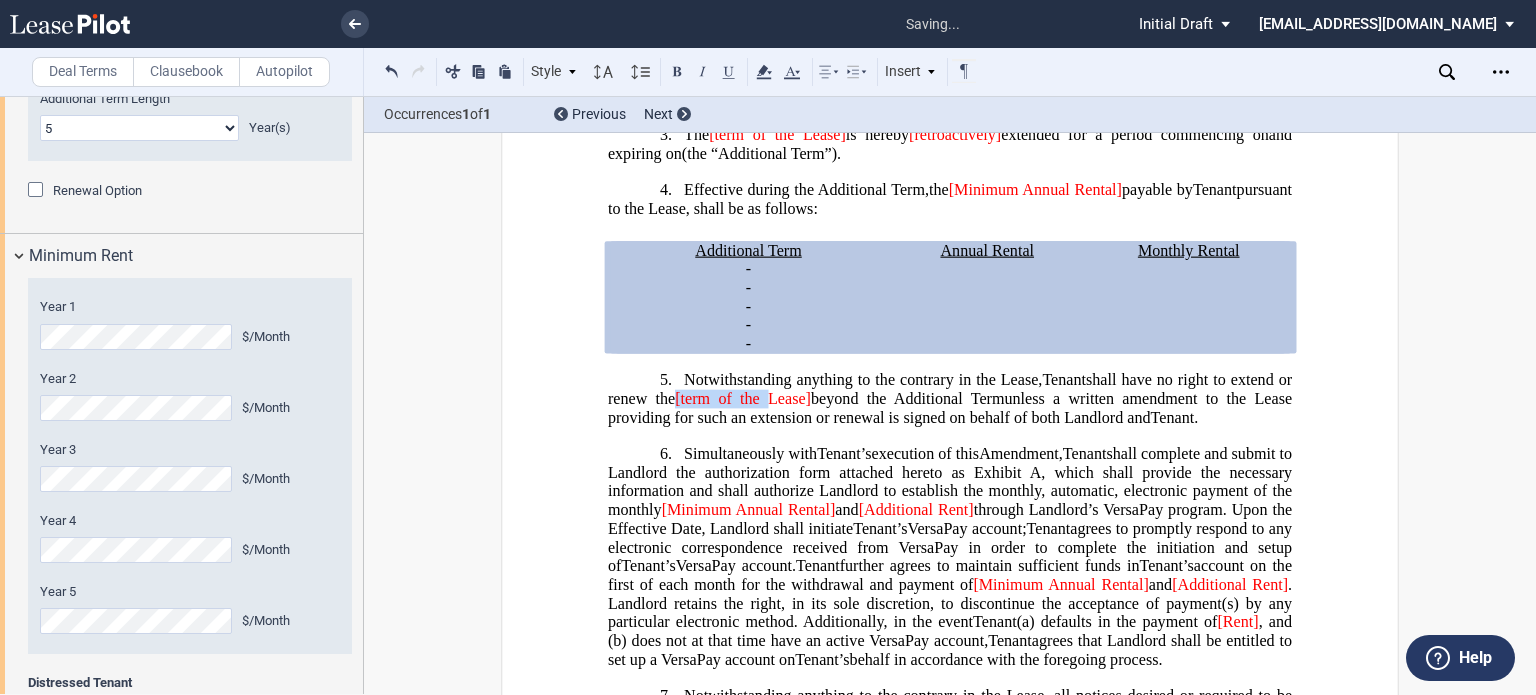 drag, startPoint x: 765, startPoint y: 457, endPoint x: 677, endPoint y: 463, distance: 88.20431 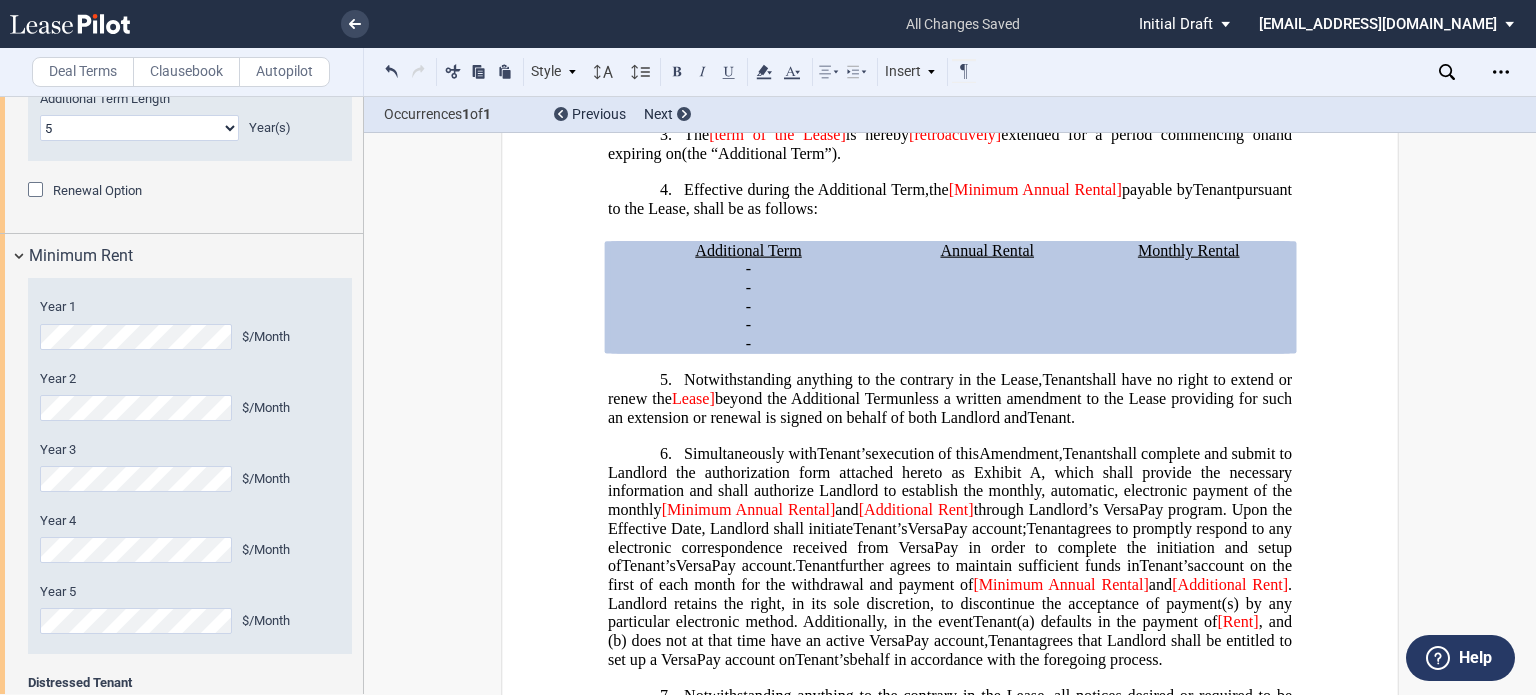 type 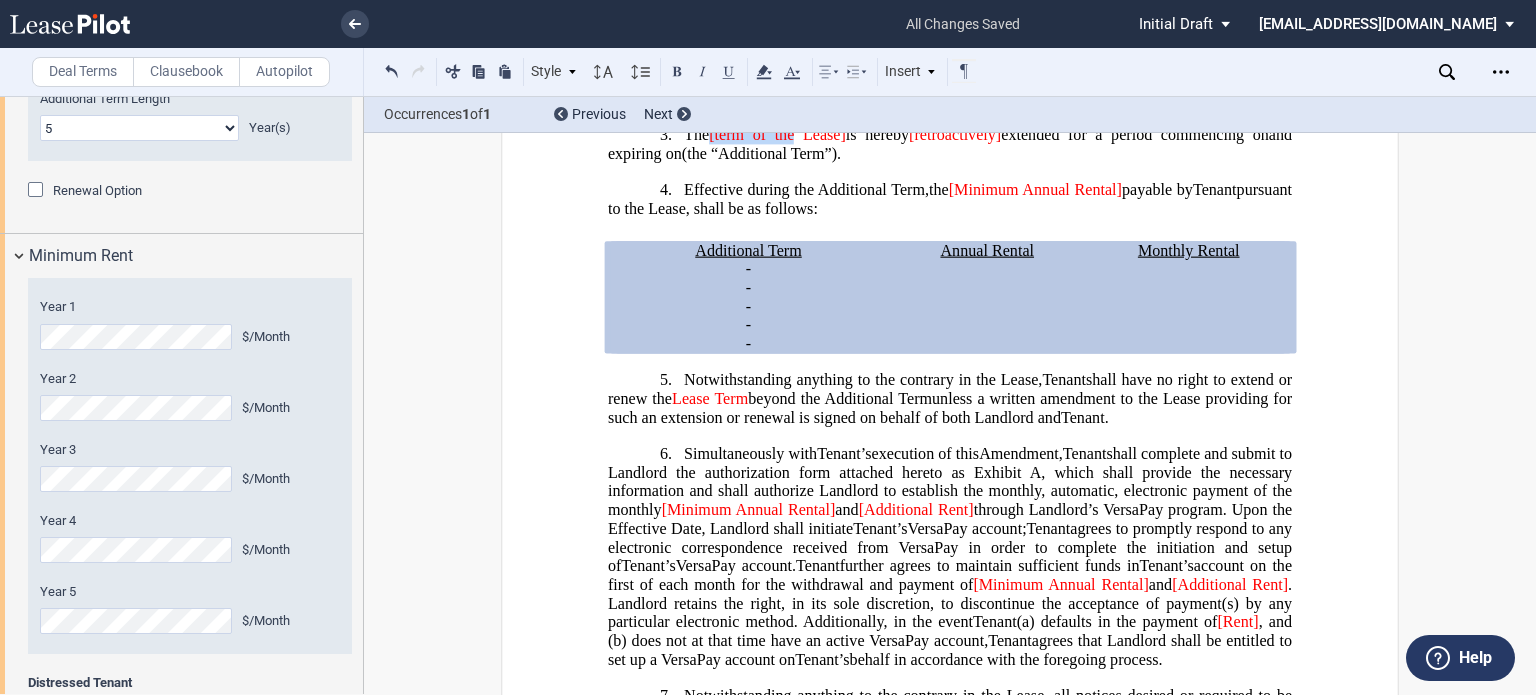 drag, startPoint x: 787, startPoint y: 201, endPoint x: 710, endPoint y: 195, distance: 77.23341 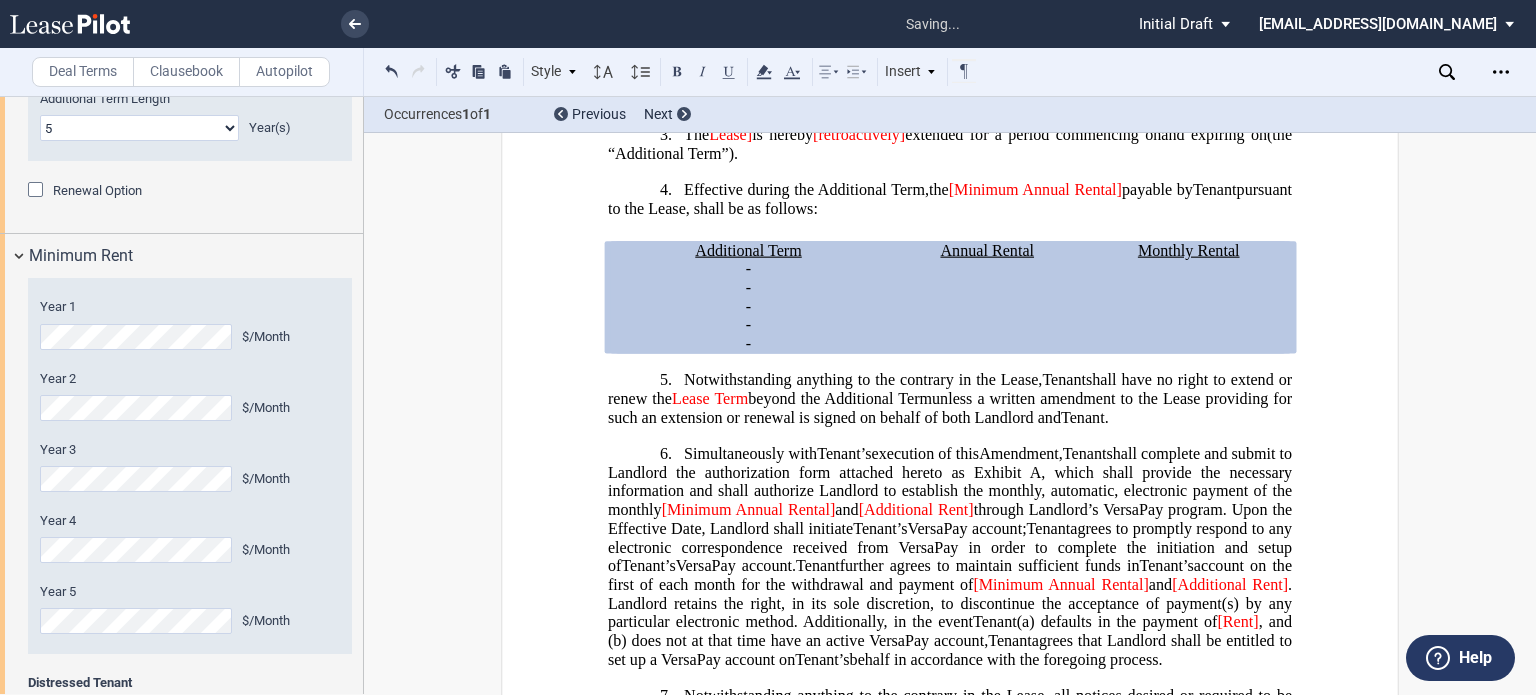 type 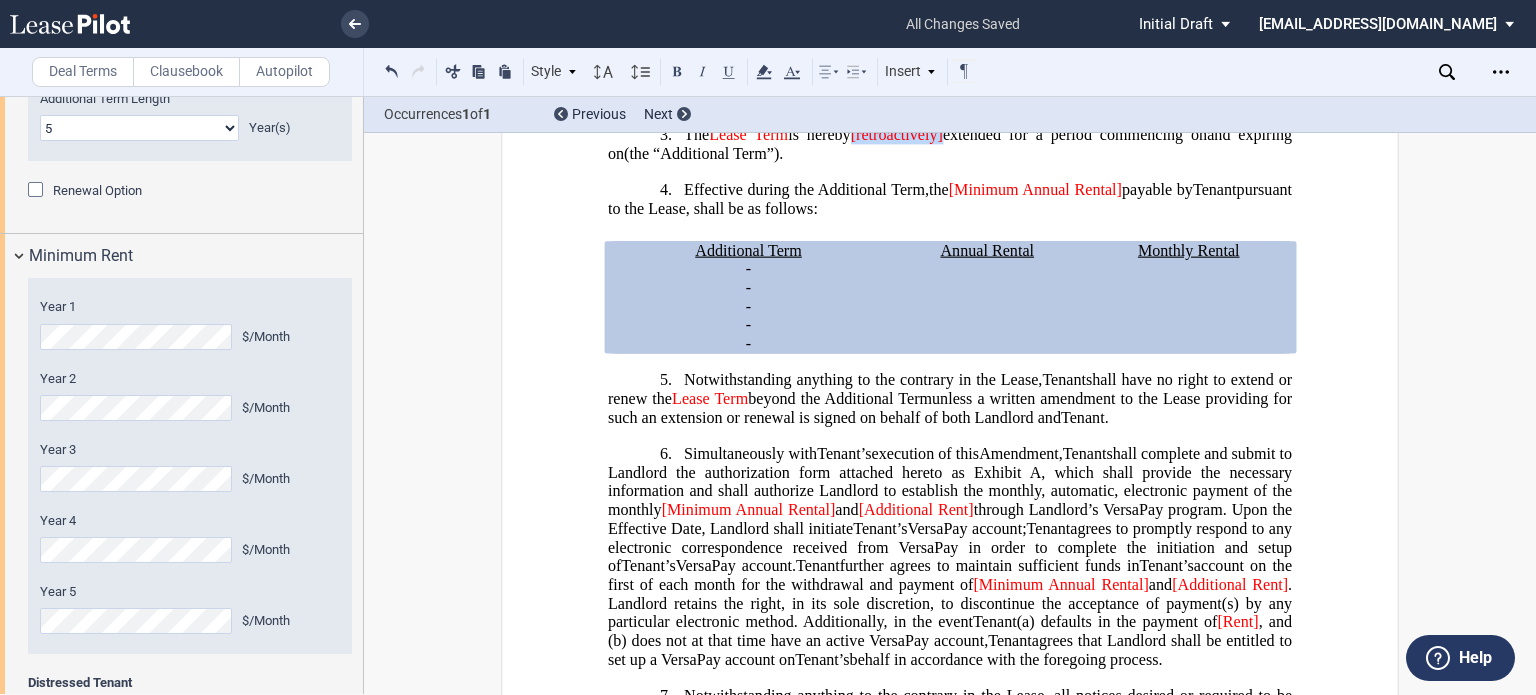 drag, startPoint x: 956, startPoint y: 195, endPoint x: 862, endPoint y: 195, distance: 94 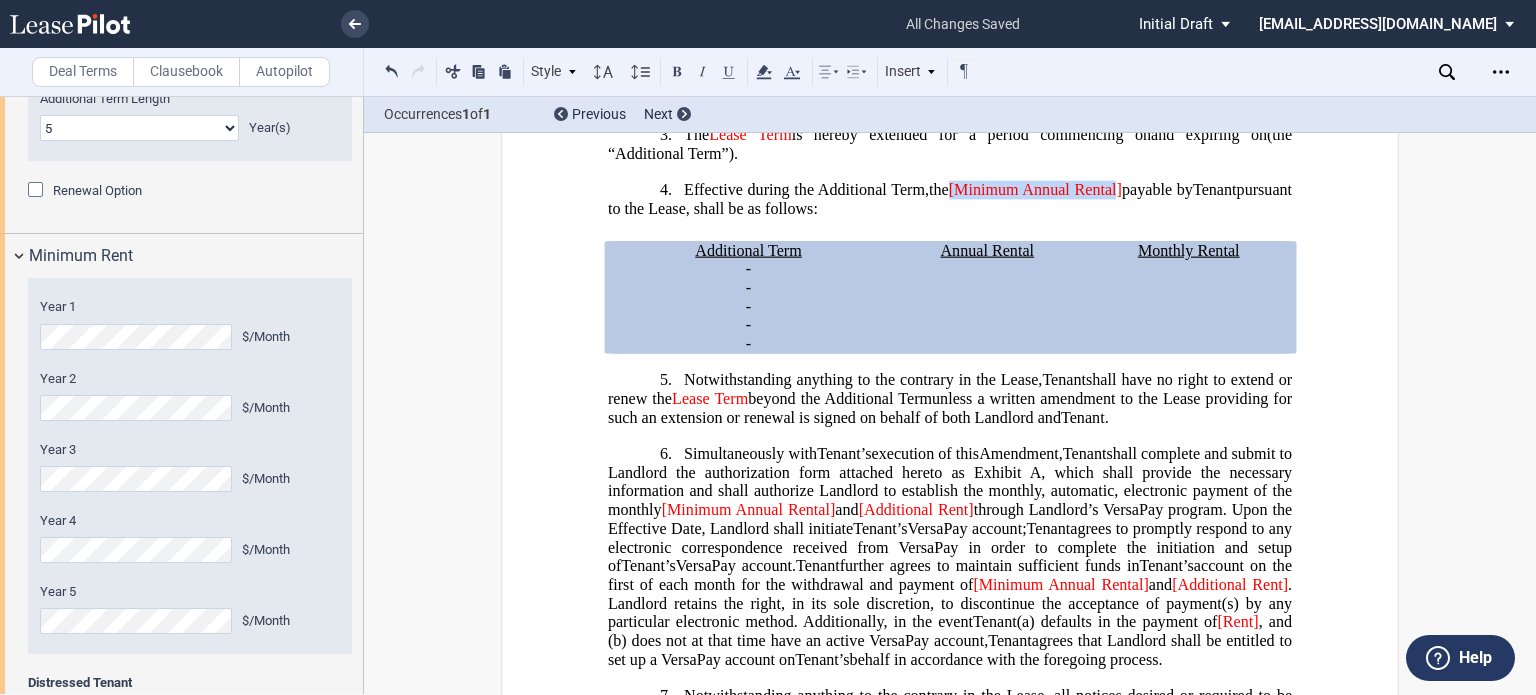 drag, startPoint x: 1151, startPoint y: 253, endPoint x: 967, endPoint y: 243, distance: 184.27155 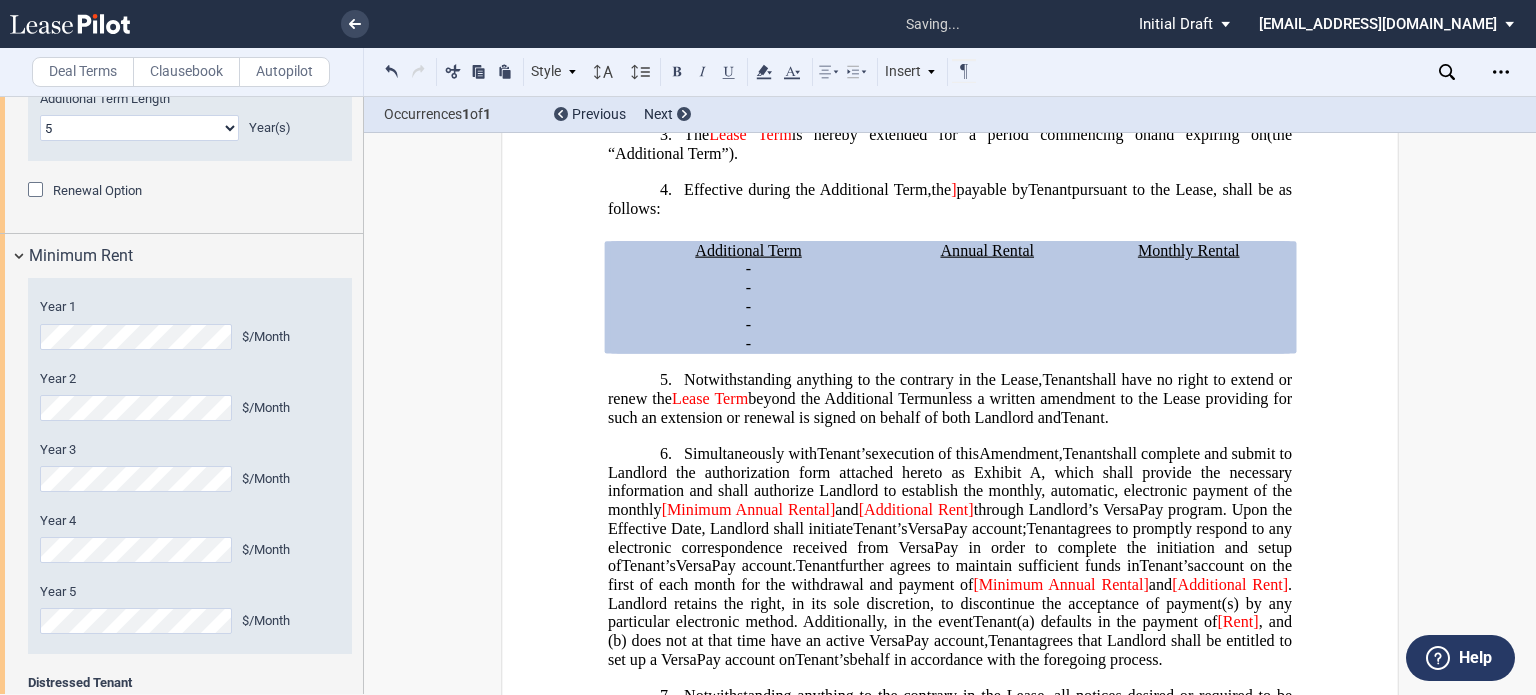 type 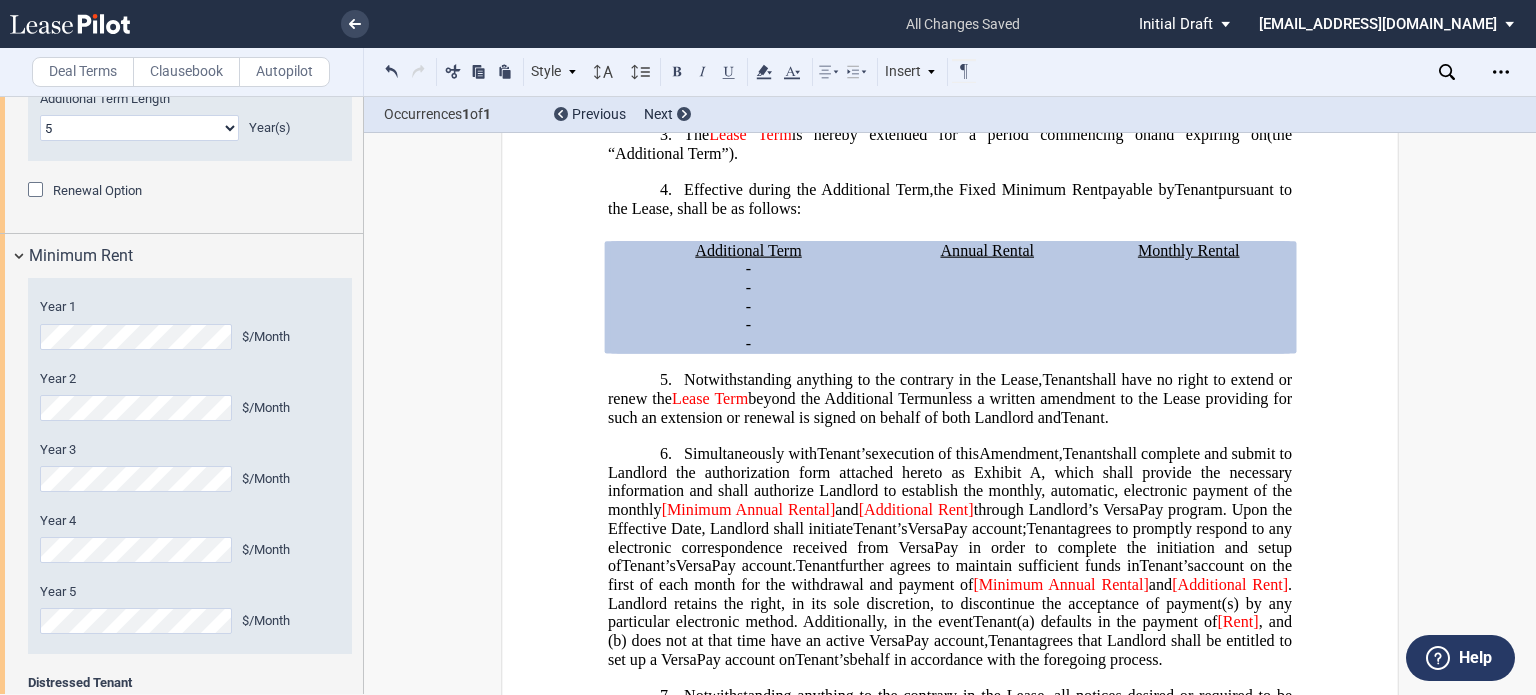 click on "Annual Rental" 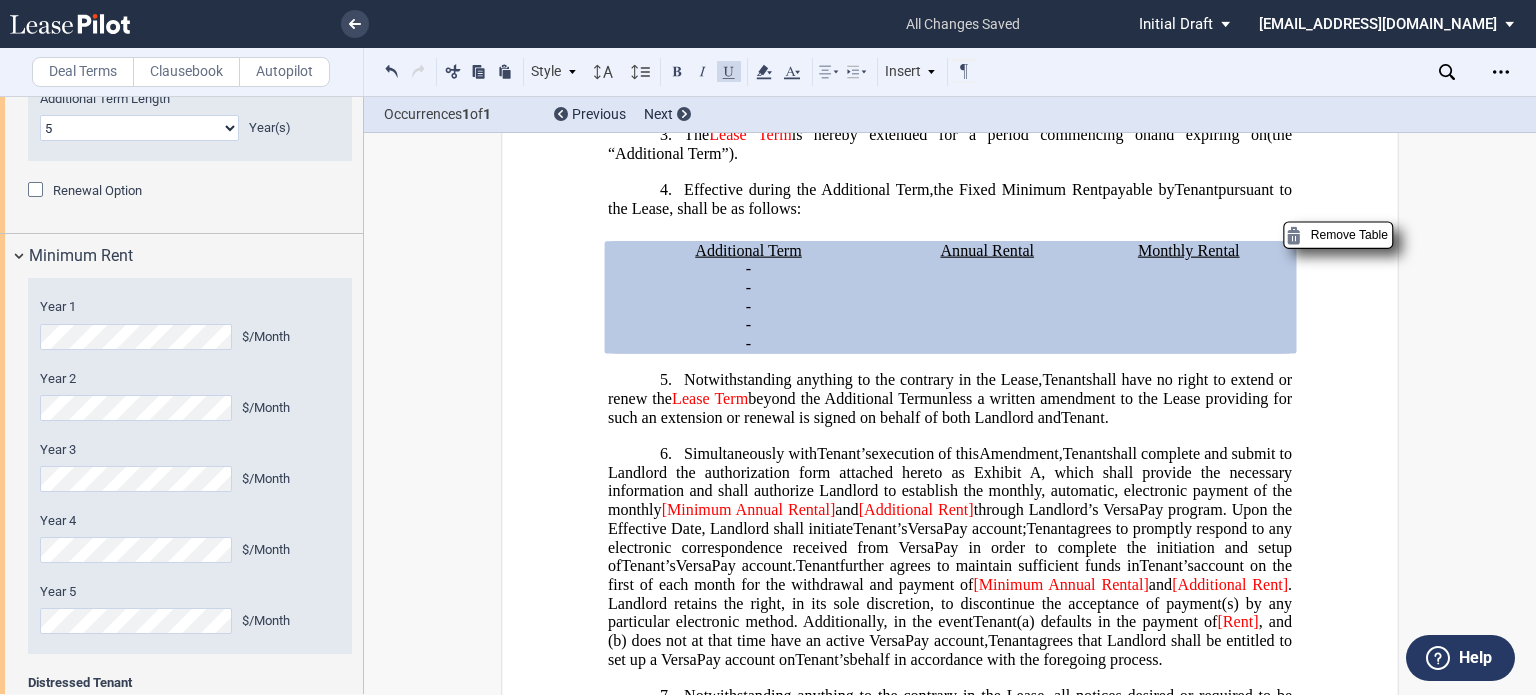 click on "Annual Rental" 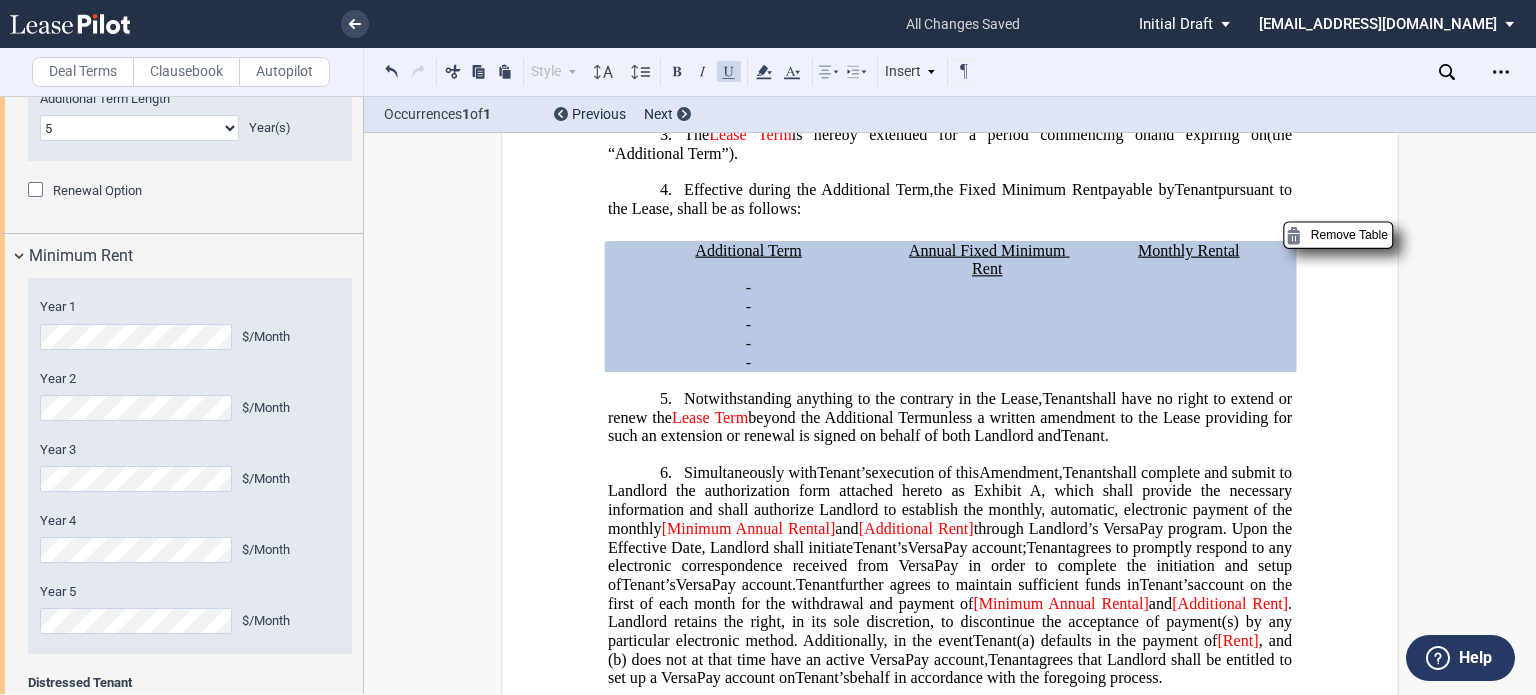 click on "Monthly Rental" at bounding box center [1188, 250] 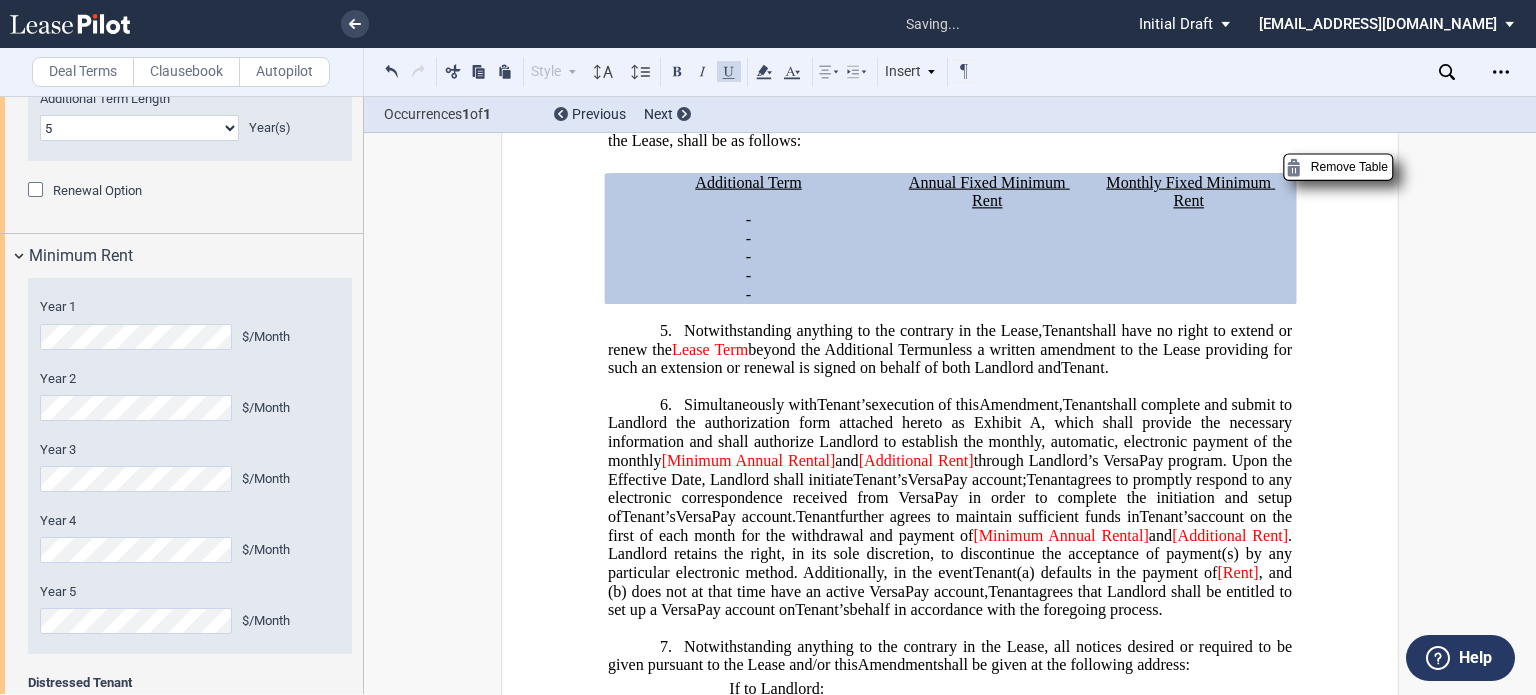 scroll, scrollTop: 857, scrollLeft: 0, axis: vertical 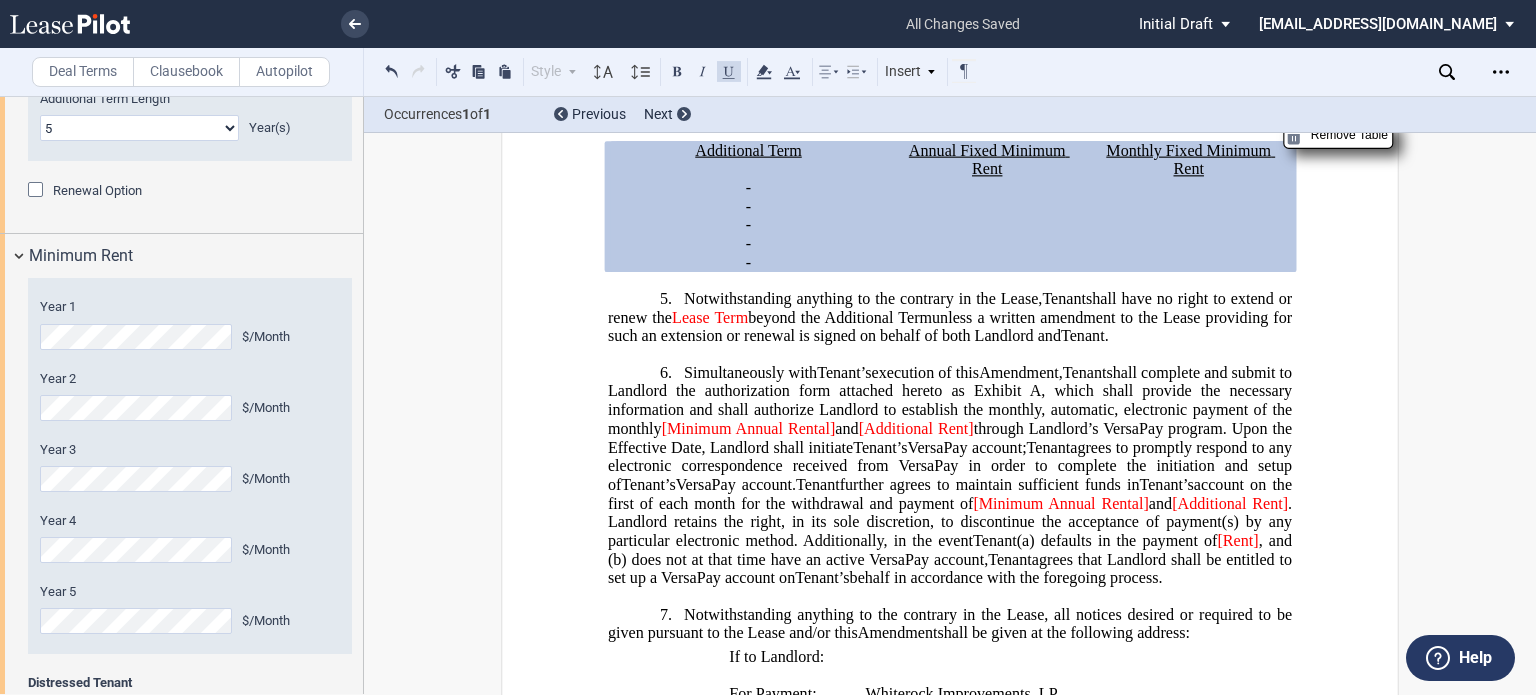 click on "[Minimum Annual Rental]" 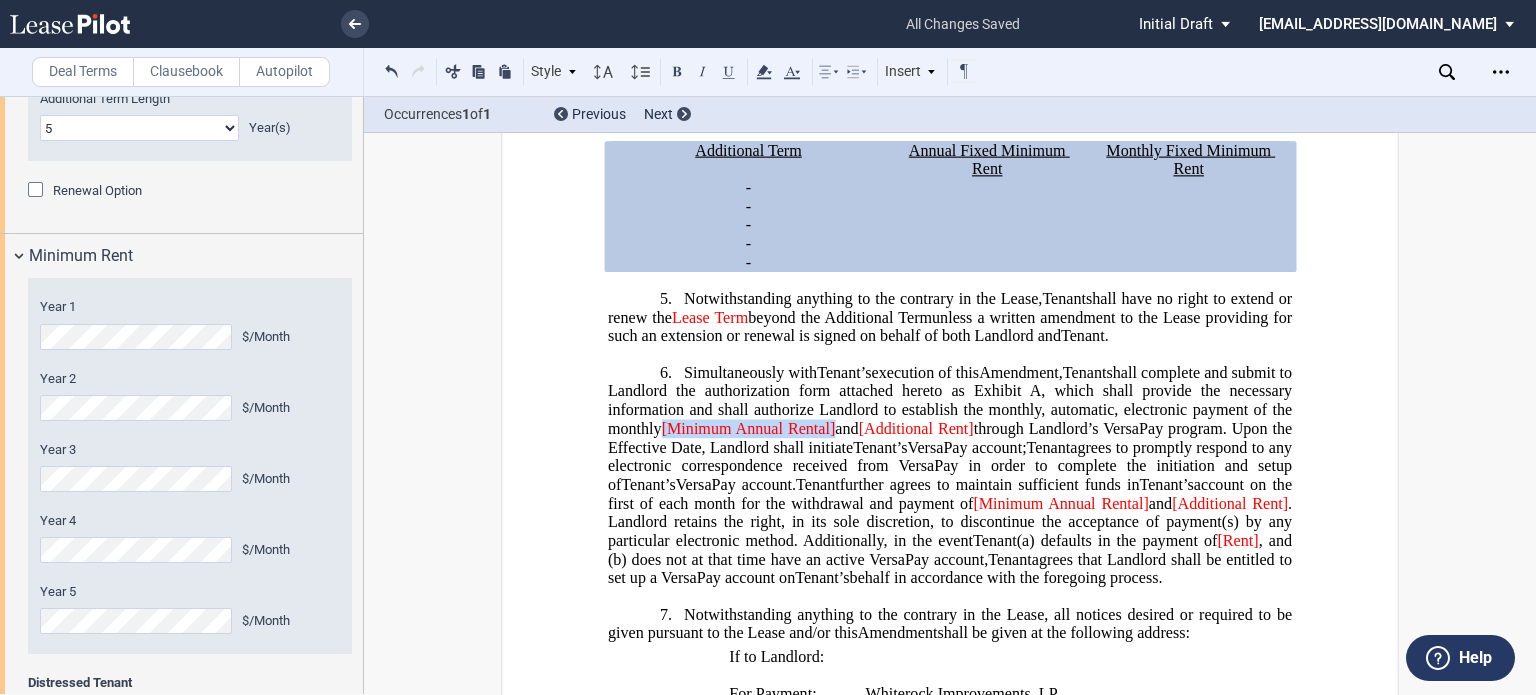 drag, startPoint x: 836, startPoint y: 490, endPoint x: 664, endPoint y: 485, distance: 172.07266 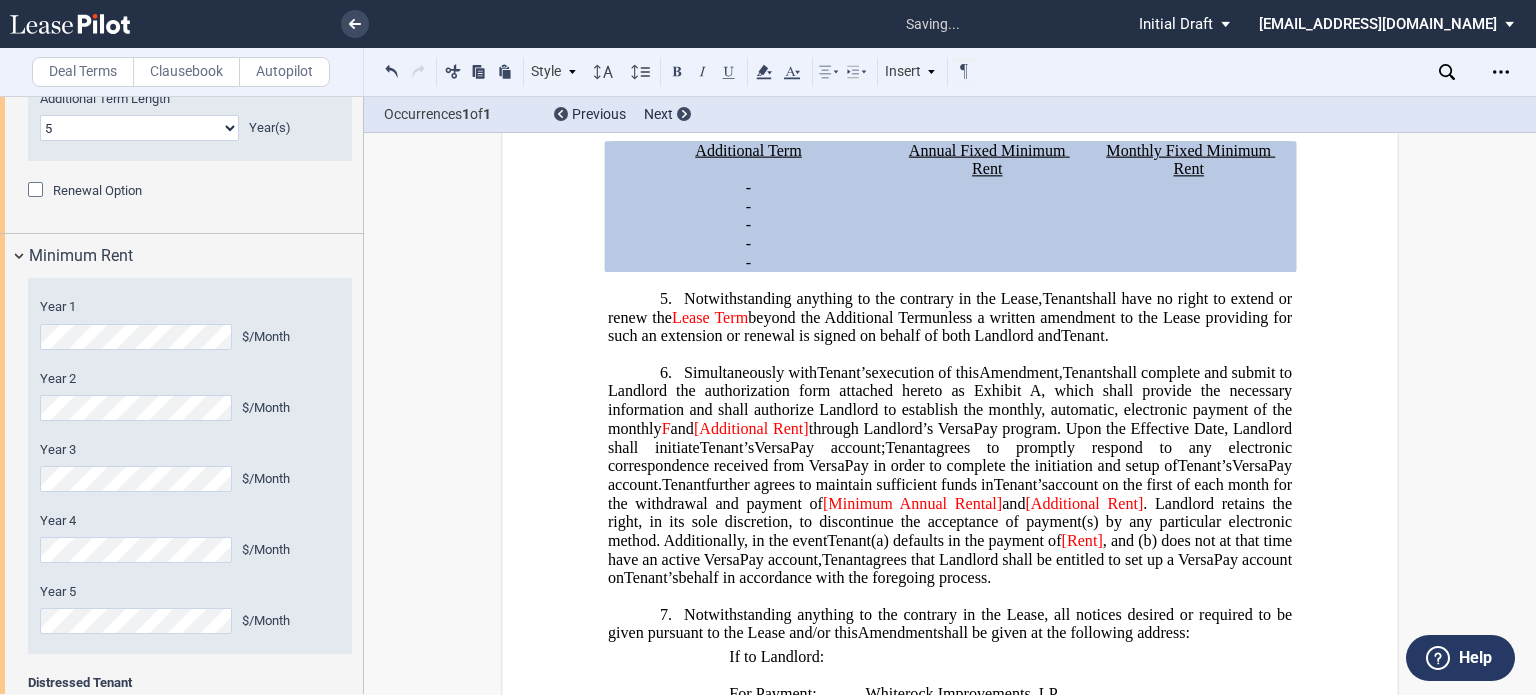 type 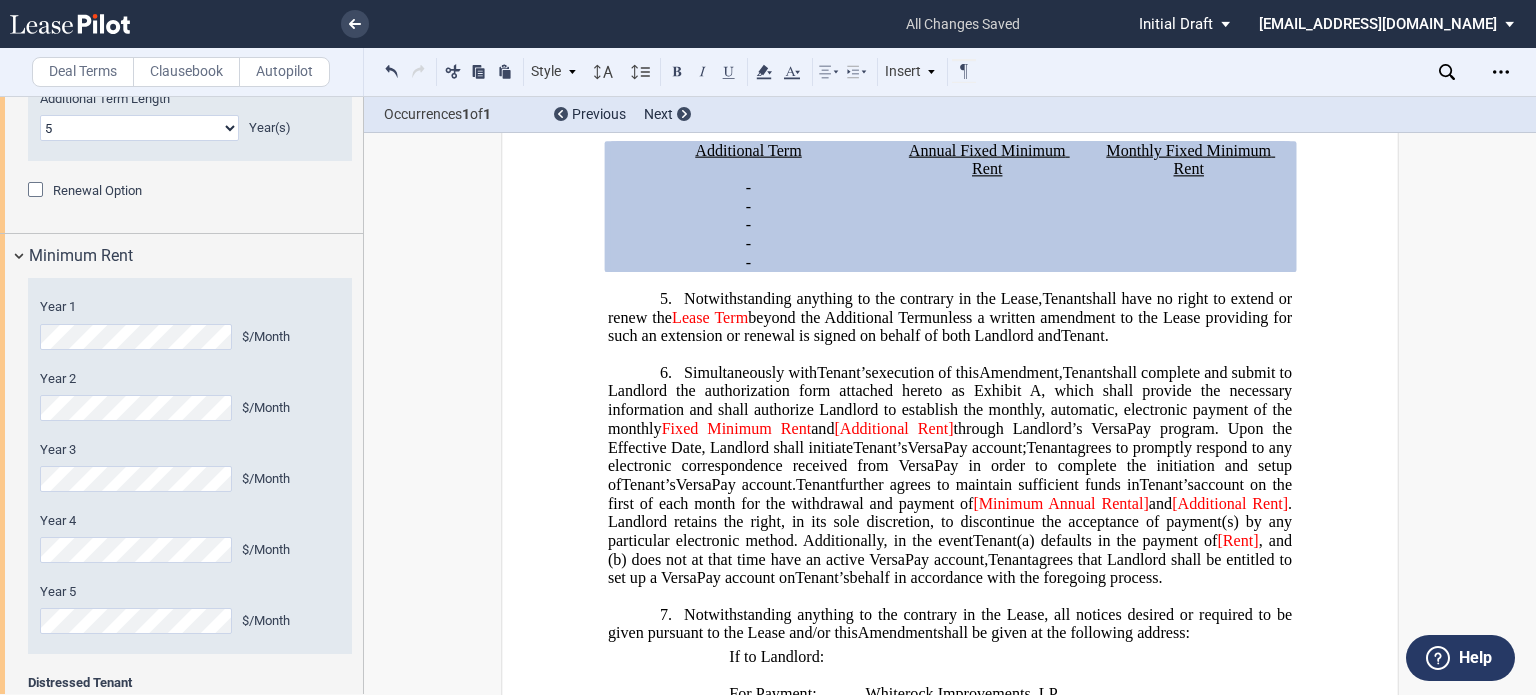 click on "[Minimum Annual Rental]" 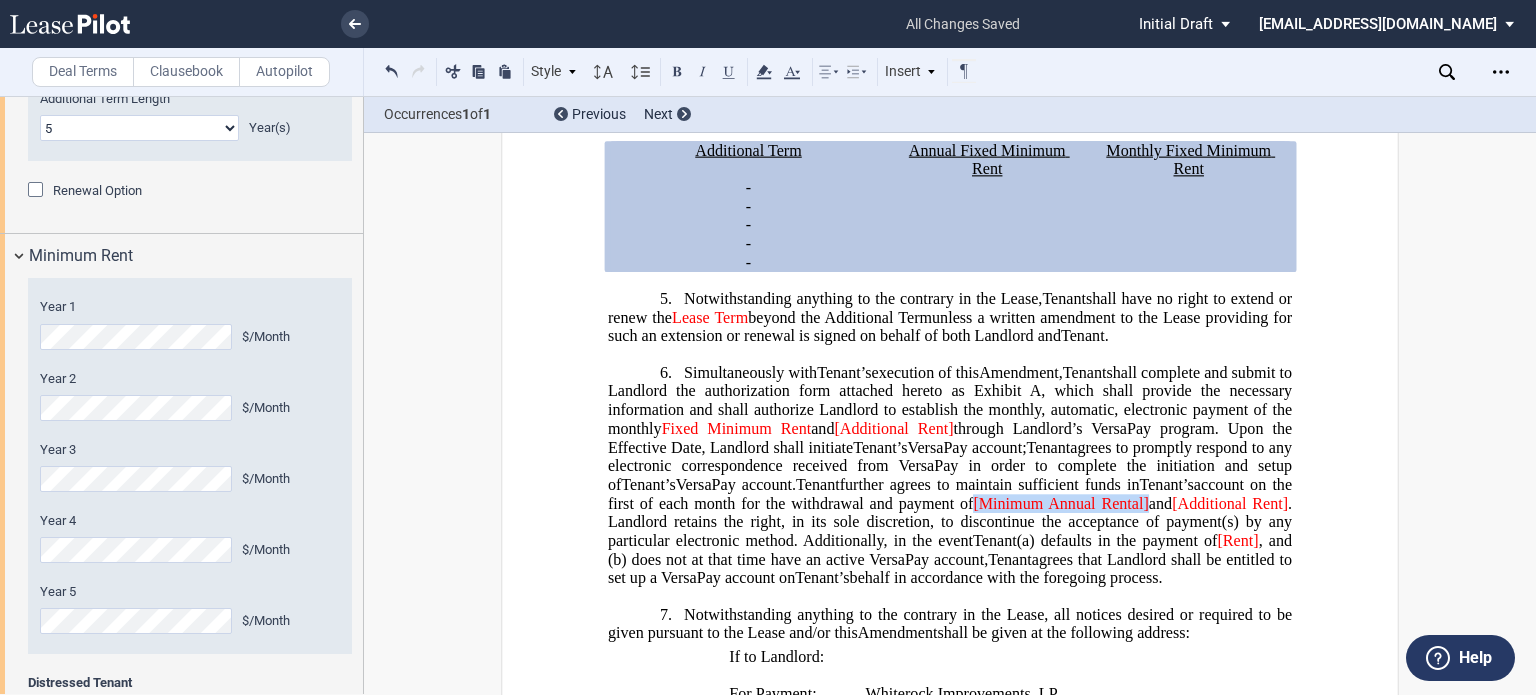 drag, startPoint x: 1135, startPoint y: 561, endPoint x: 964, endPoint y: 562, distance: 171.00293 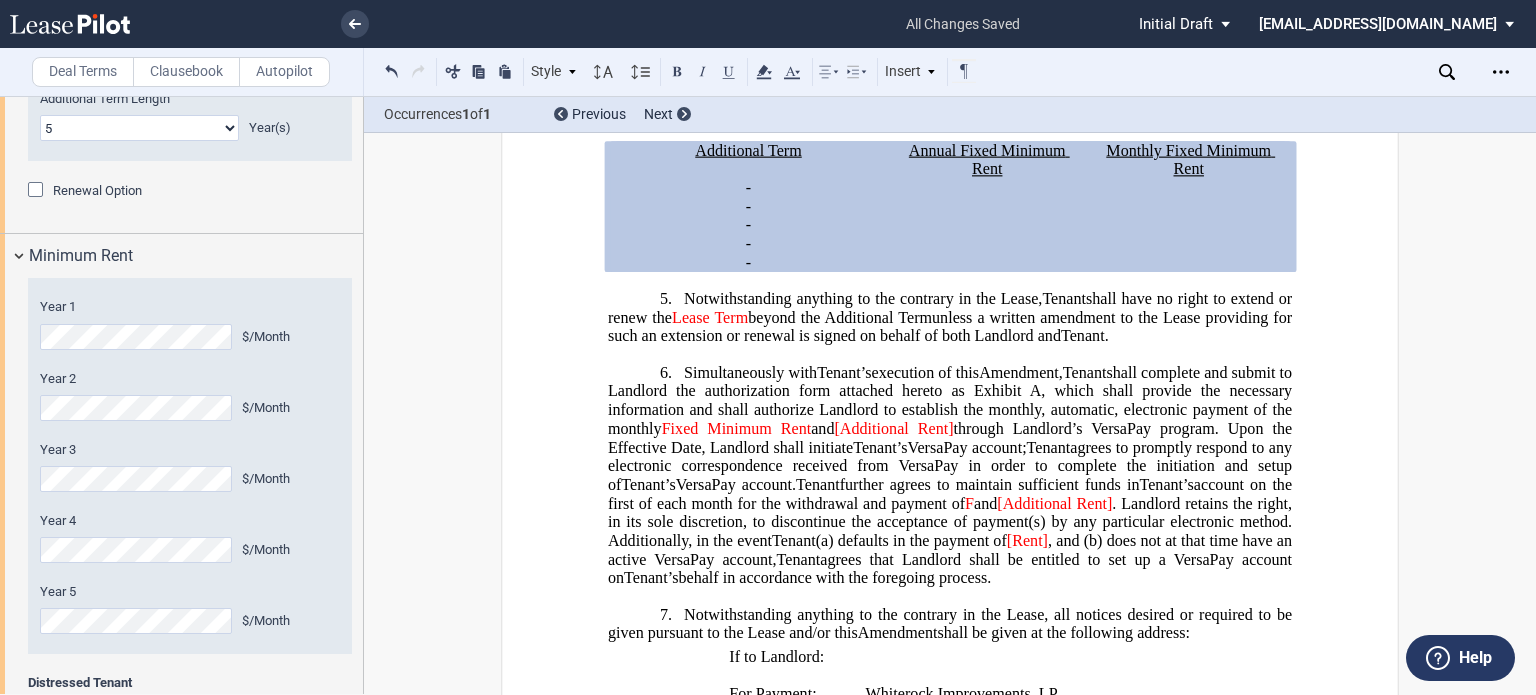 click on "shall complete and submit to Landlord the authorization form attached hereto as Exhibit" 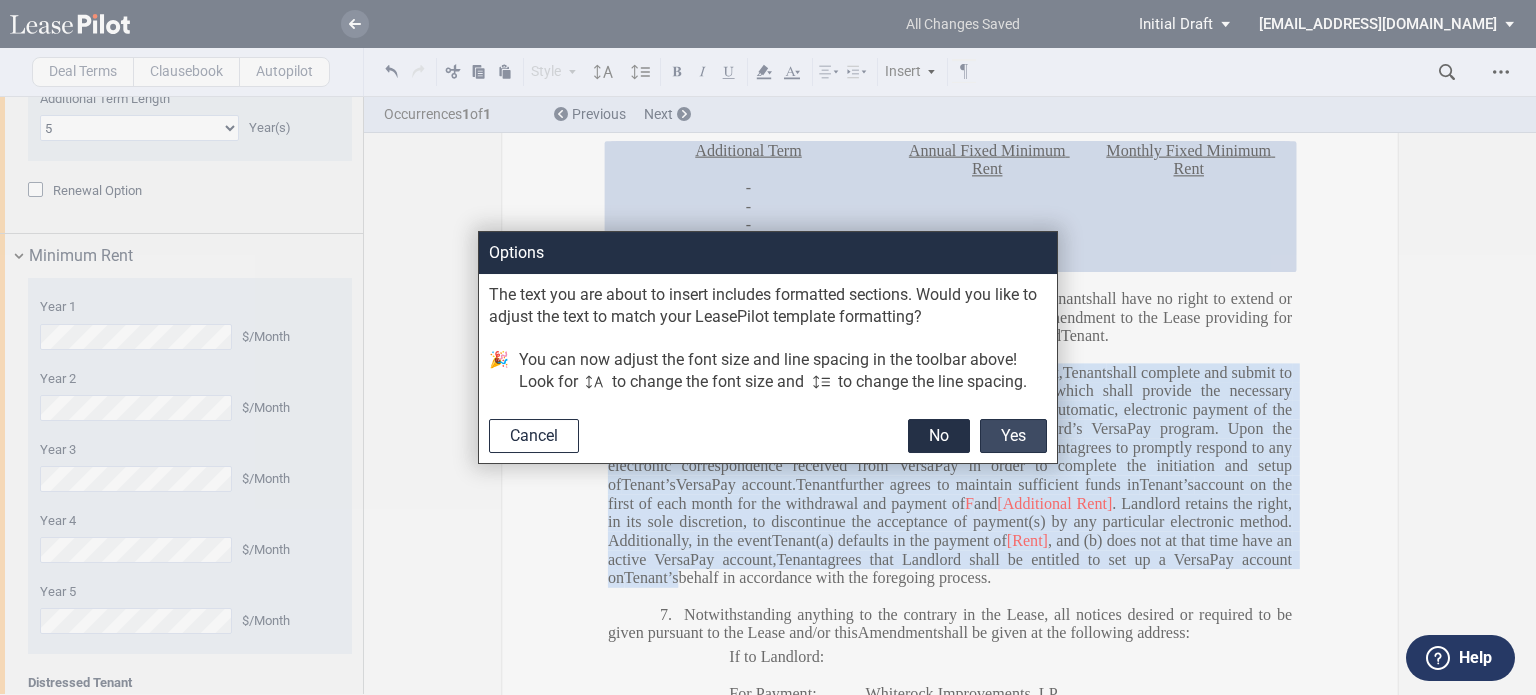 click on "Yes" at bounding box center (1013, 436) 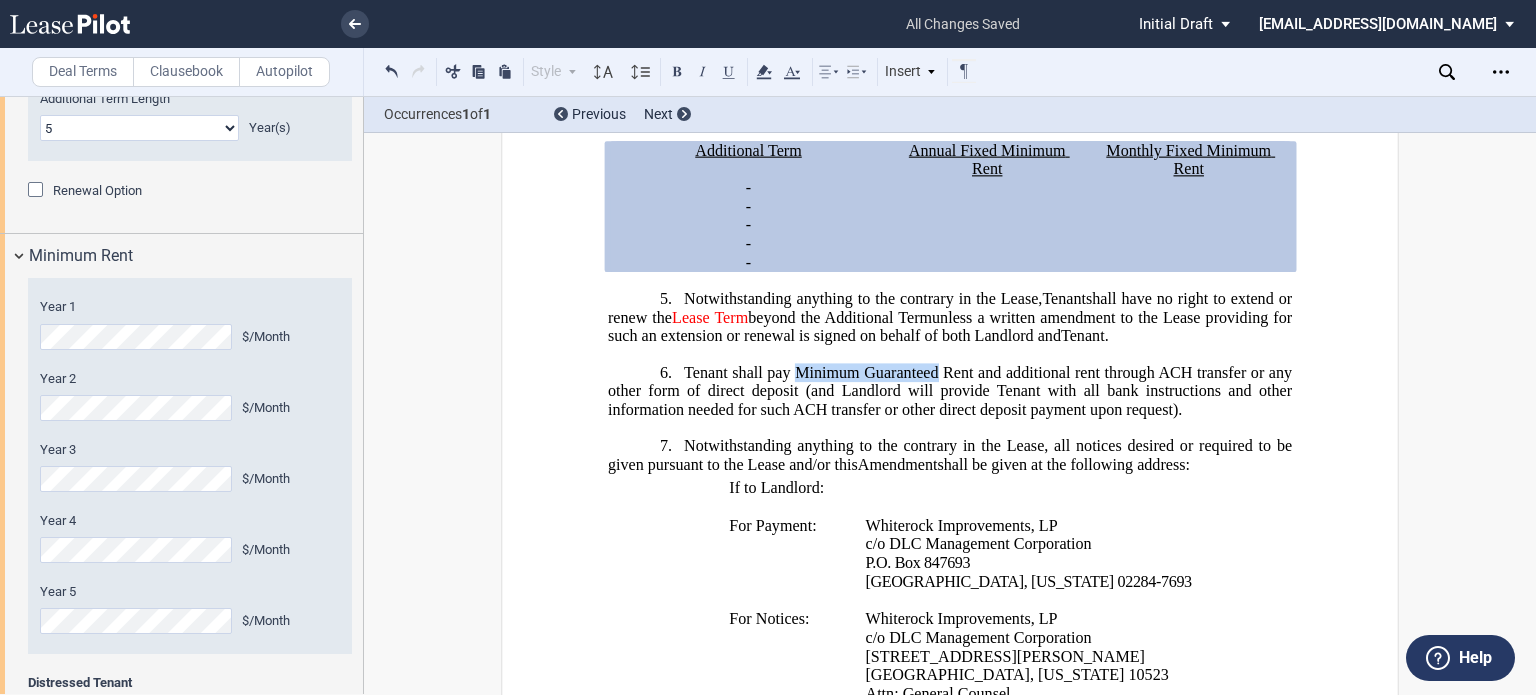 drag, startPoint x: 936, startPoint y: 430, endPoint x: 792, endPoint y: 437, distance: 144.17004 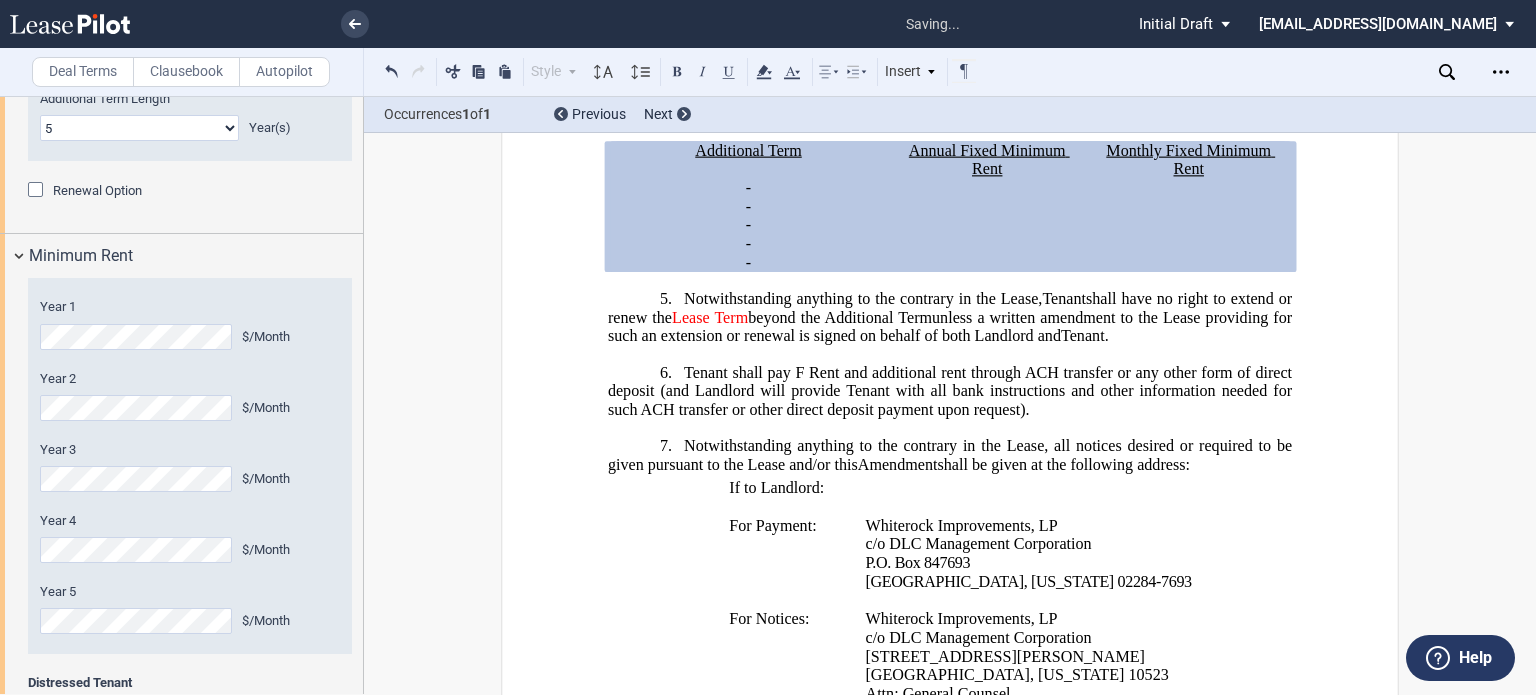 type 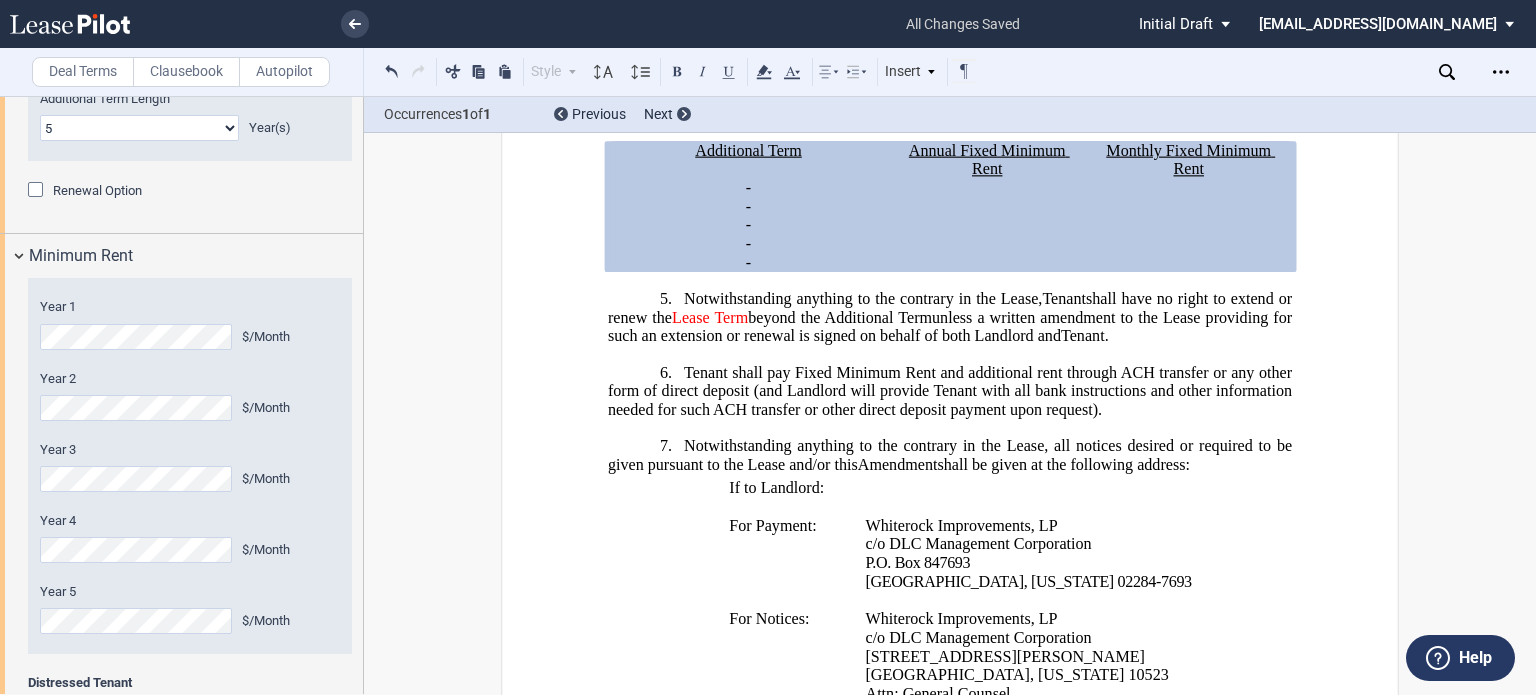 scroll, scrollTop: 957, scrollLeft: 0, axis: vertical 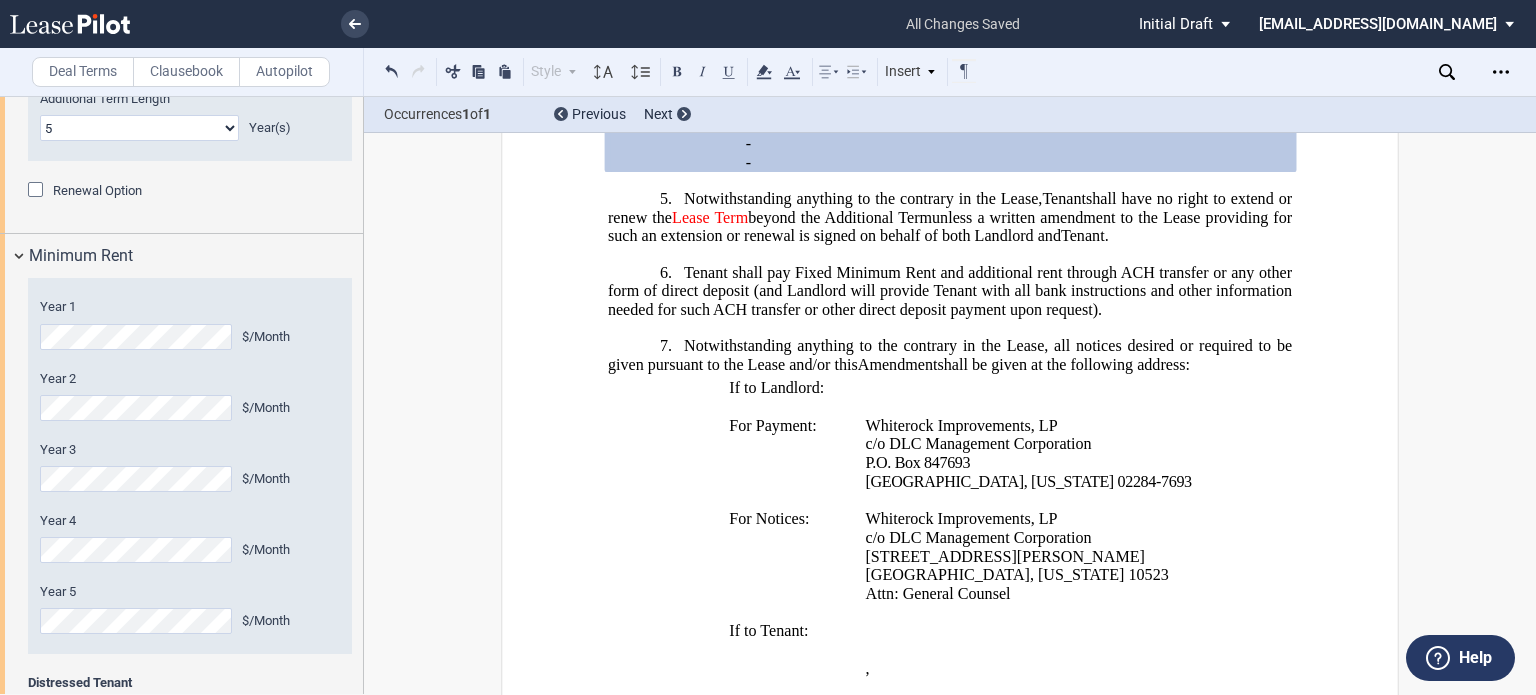 click on "6.                  Tenant shall pay Fixed Minimum Rent and additional rent through ACH transfer or any other form of direct deposit (and Landlord will provide Tenant with all bank instructions and other information needed for such ACH transfer or other direct deposit payment upon request)." at bounding box center [950, 291] 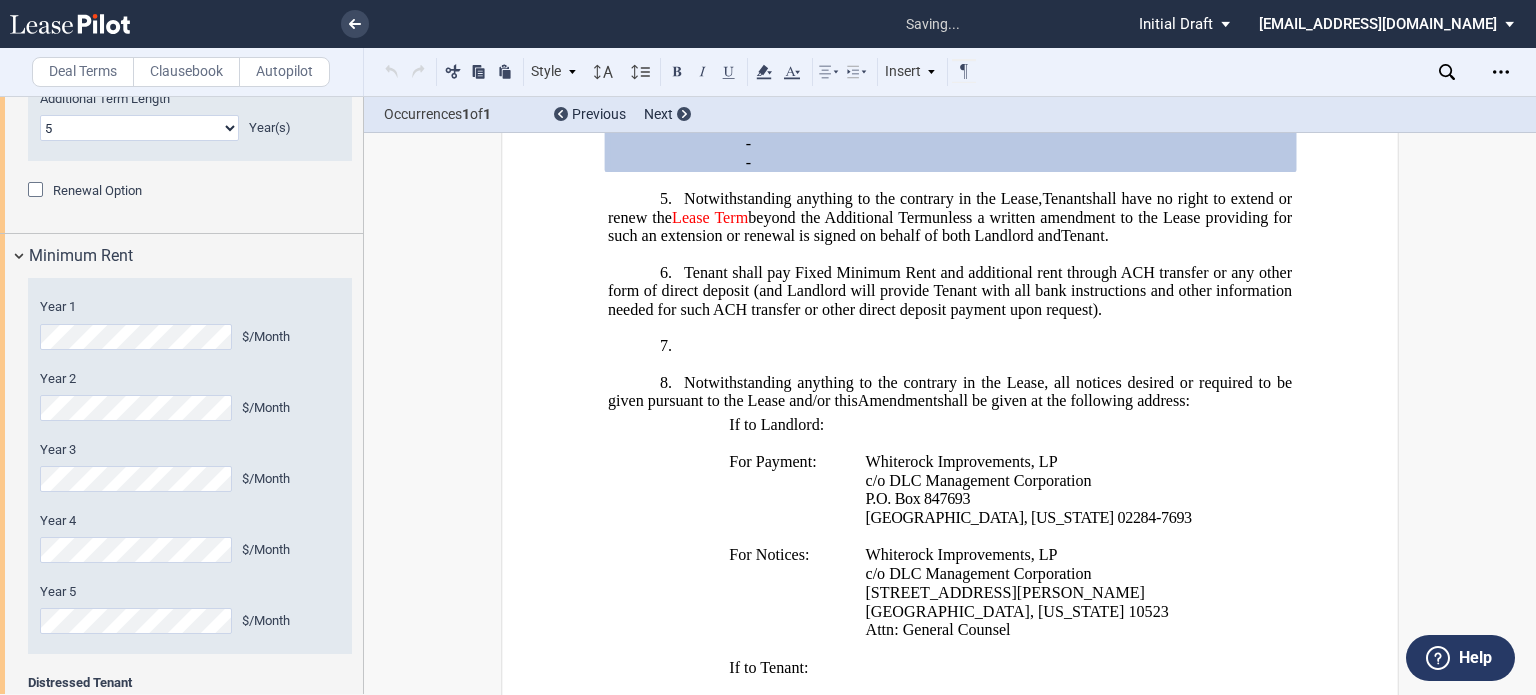 type 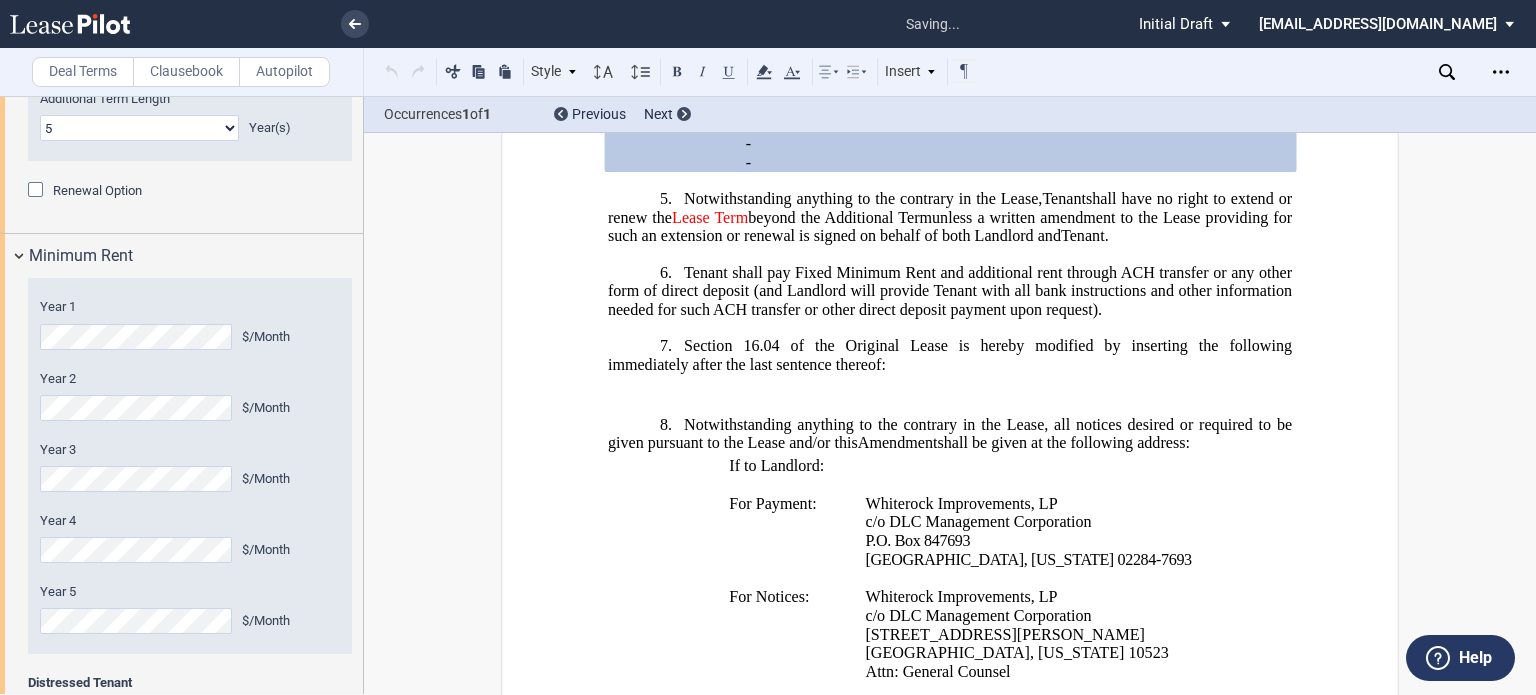 type 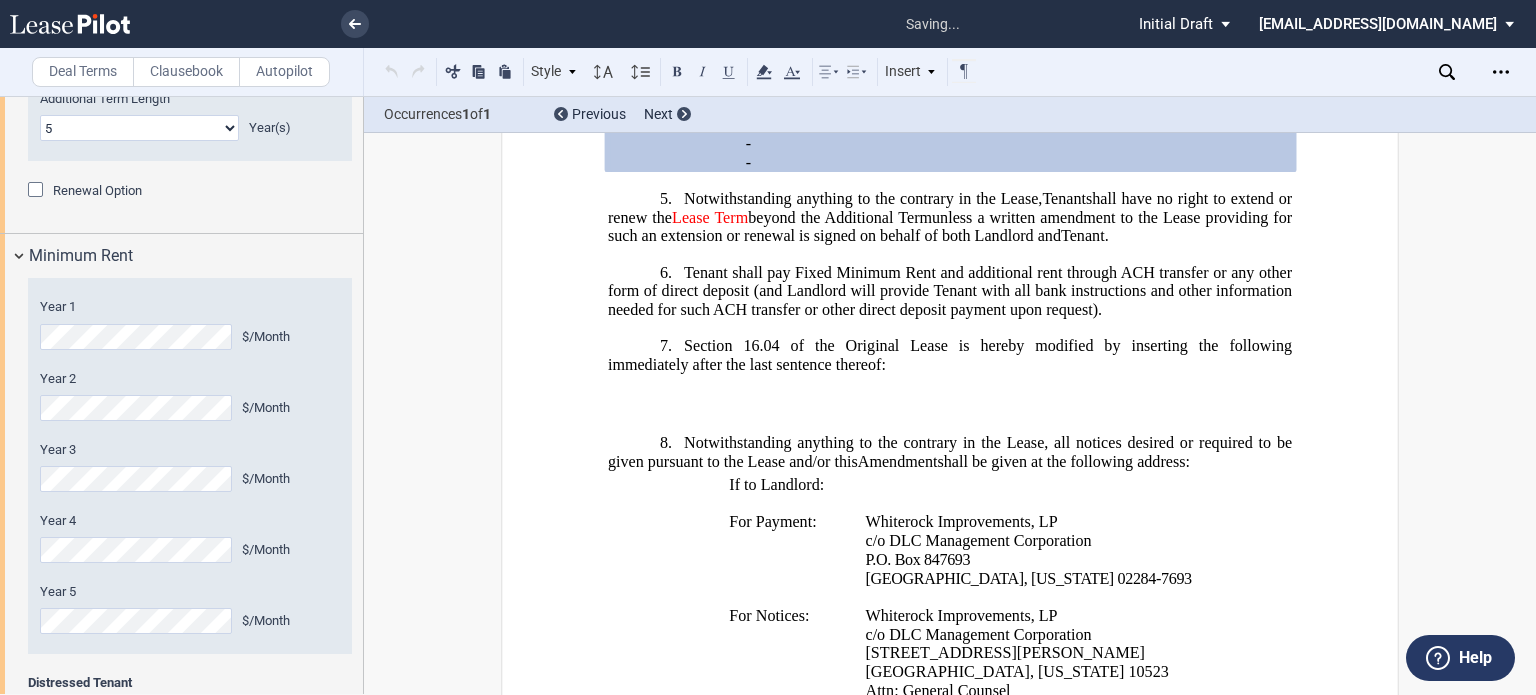 type 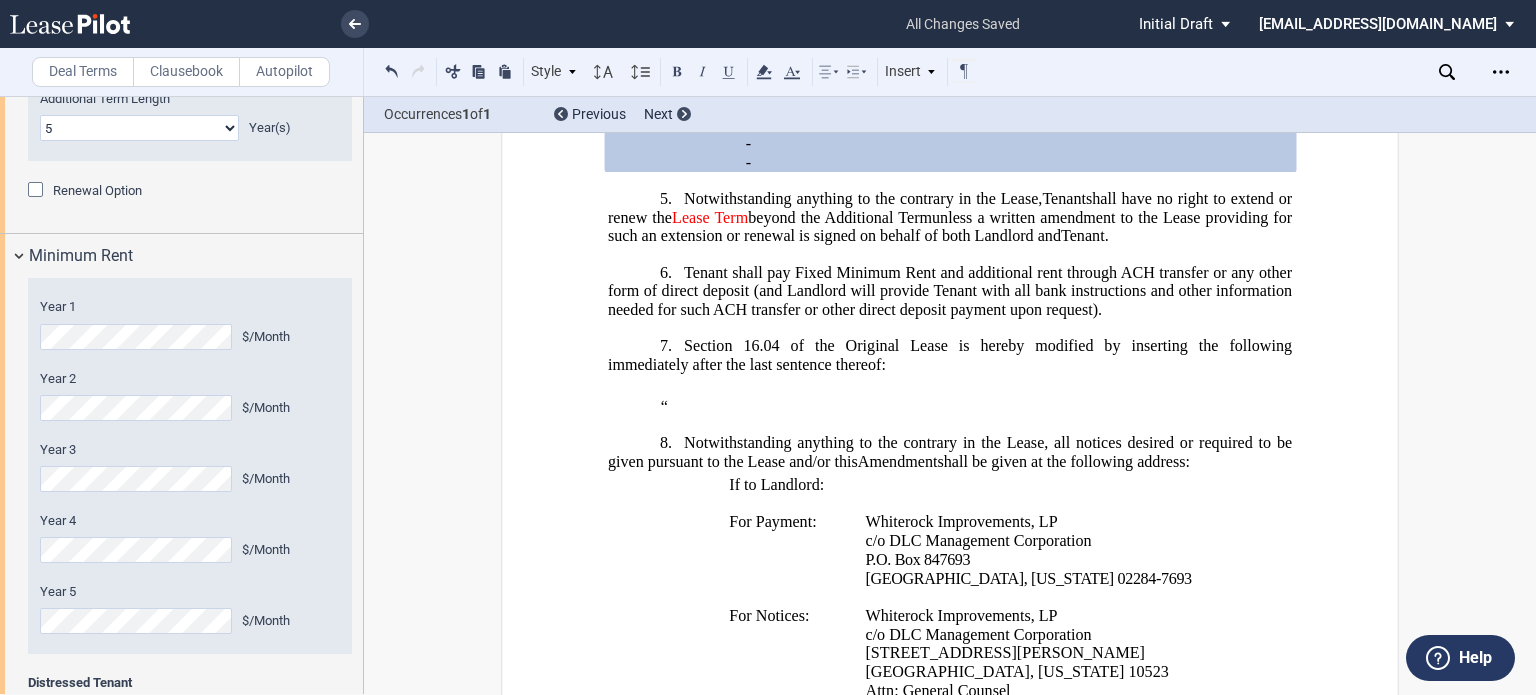 drag, startPoint x: 739, startPoint y: 467, endPoint x: 719, endPoint y: 467, distance: 20 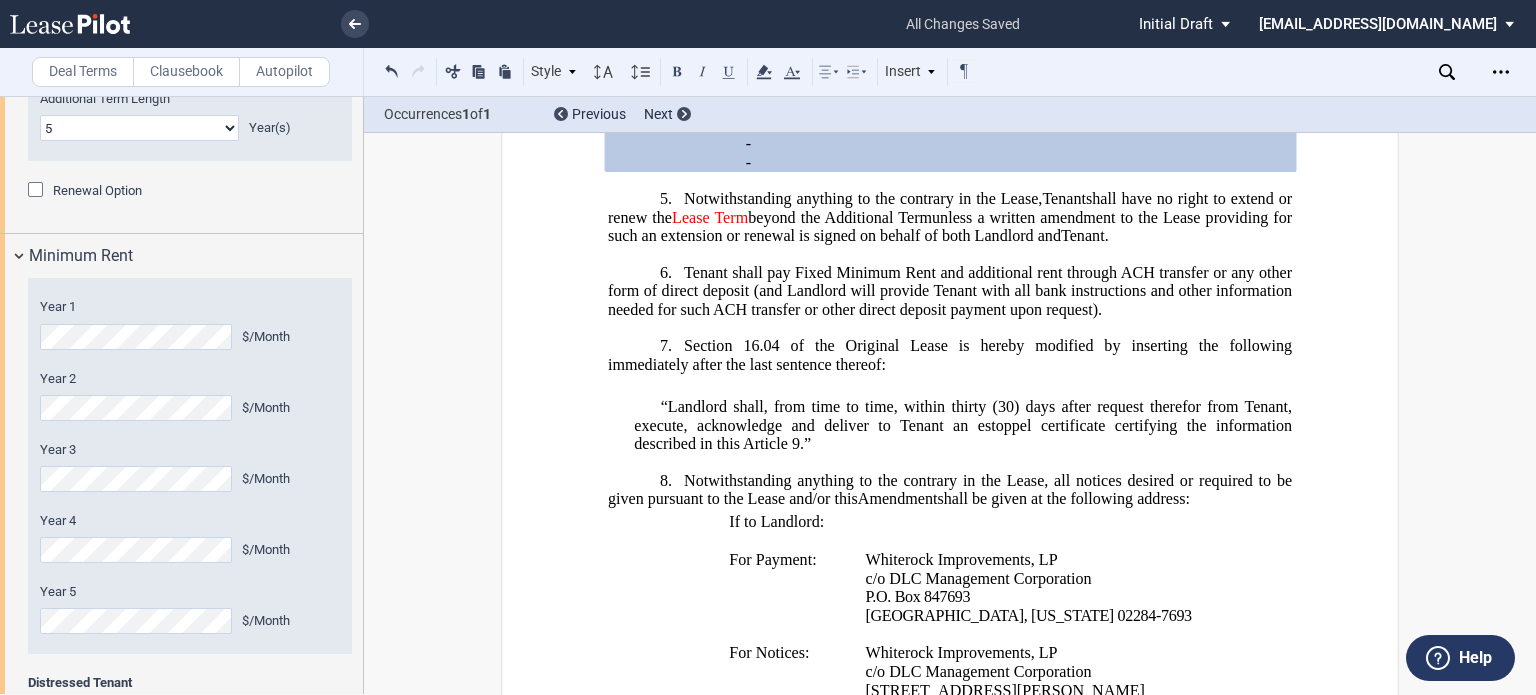 click on "Landlord shall, from time to time, within thirty (30) days after request therefor from Tenant, execute, acknowledge and deliver to Tenant an estoppel certificate certifying the information described in this Article 9.”" 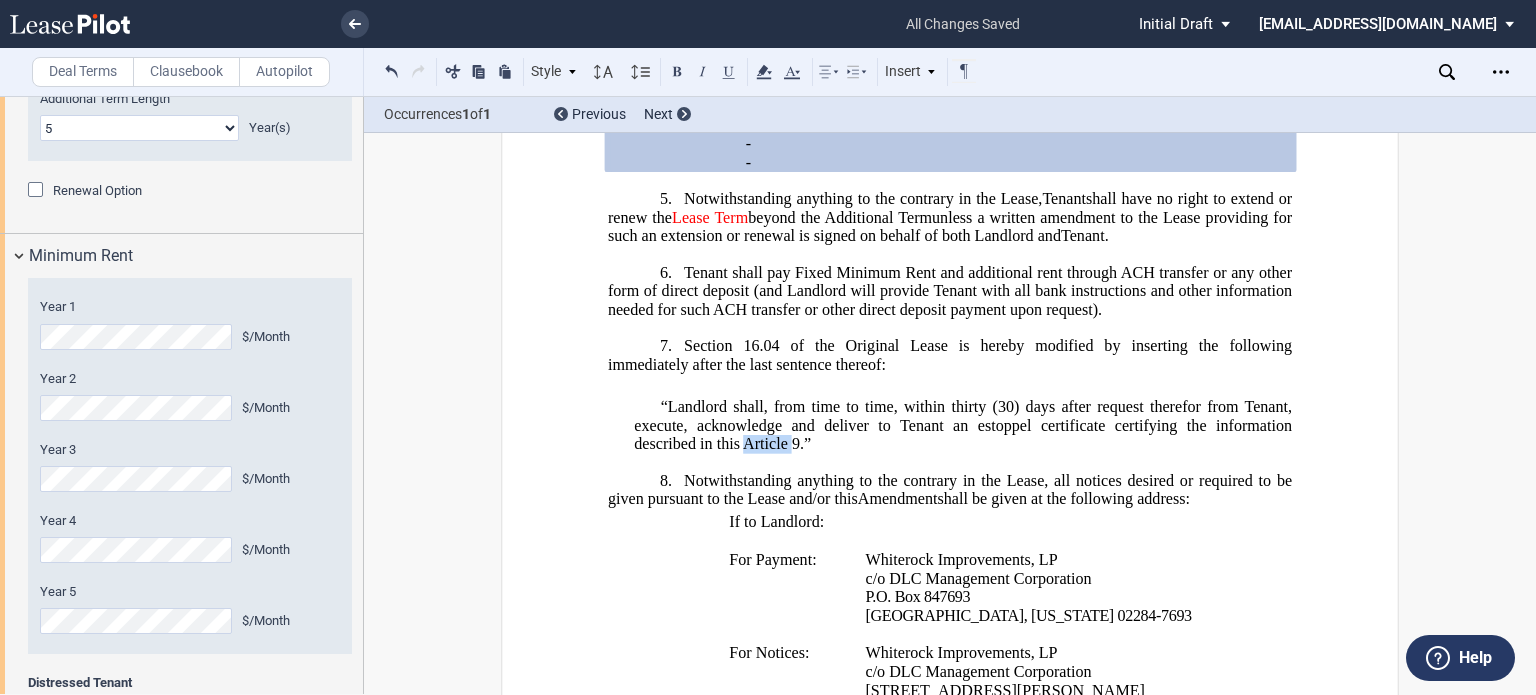 click on "Landlord shall, from time to time, within thirty (30) days after request therefor from Tenant, execute, acknowledge and deliver to Tenant an estoppel certificate certifying the information described in this Article 9.”" 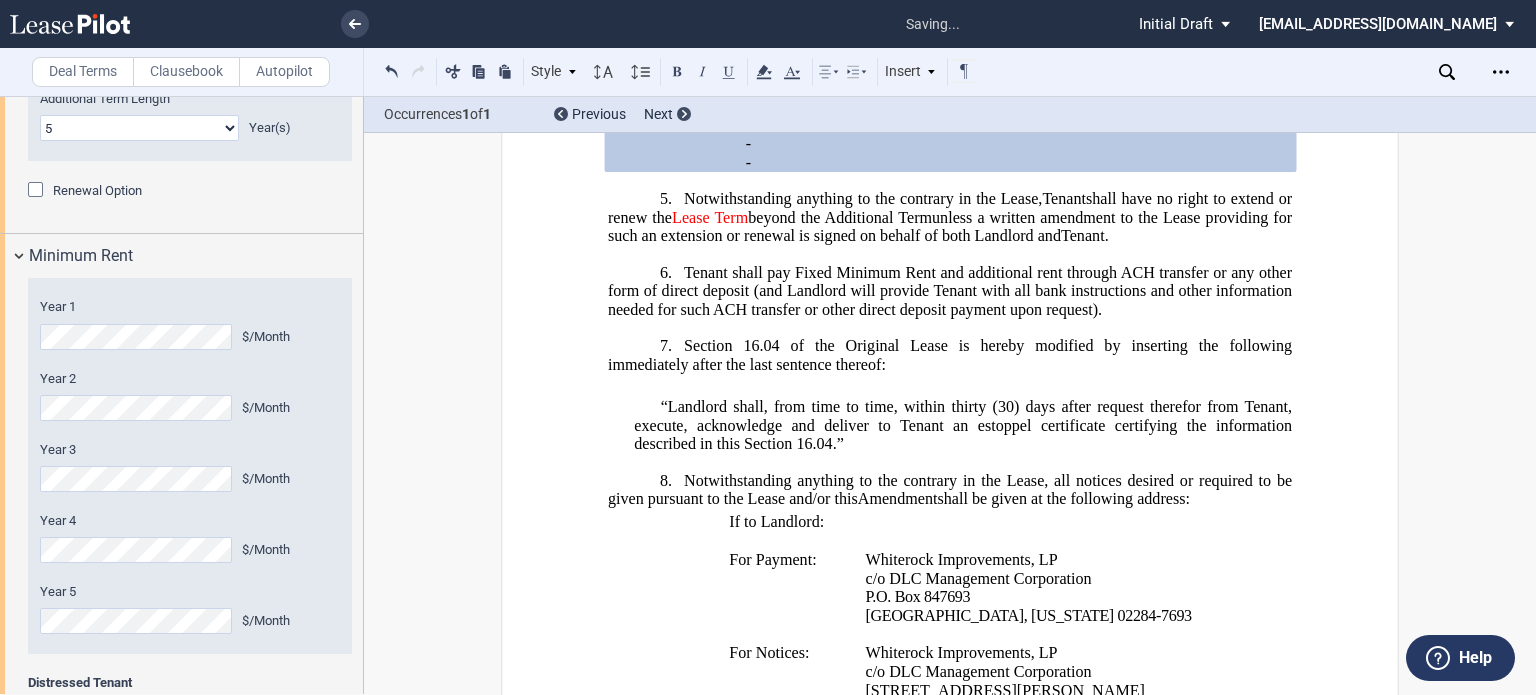 click on "﻿
﻿ ﻿ FIRST  AMENDMENT TO LEASE
ASSIGNMENT AND ASSUMPTION  AND   ﻿ ﻿  FIRST  AMENDMENT  OF LEASE AGREEMENT
﻿
THIS   ﻿ ﻿  FIRST  AMENDMENT TO LEASE (this “Amendment”) is entered into as of ______________,   2025  (the “Effective Date”) by and  among  between   Whiterock Improvements, LP ,  a   [US_STATE]   limited partnership  (“Landlord”), having an office c/o DLC Management Corporation, [STREET_ADDRESS][PERSON_NAME][US_STATE], and  ﻿ ﻿ ,  an individual   ﻿ ﻿   ﻿ ﻿   ﻿ ﻿ , d/b/a  ﻿ ﻿  (“Tenant”), having an address at  ﻿ ﻿ ,  ﻿ ﻿ ,  ﻿ ﻿   ﻿ ﻿ , and  ,   and  ,   and  ﻿ ﻿ , an individual , individuals , and    (“Guarantor”), (“Guarantor  ﻿ ﻿ ”), , jointly and severally (individually and collectively,  “Guarantor” “Guarantor  ﻿ ﻿ ” ),  each  having an address at  ﻿ ﻿ ,  ﻿ ﻿ ,  ﻿ ﻿ ,  ﻿ ﻿ ﻿ ﻿ ”" at bounding box center (950, 1420) 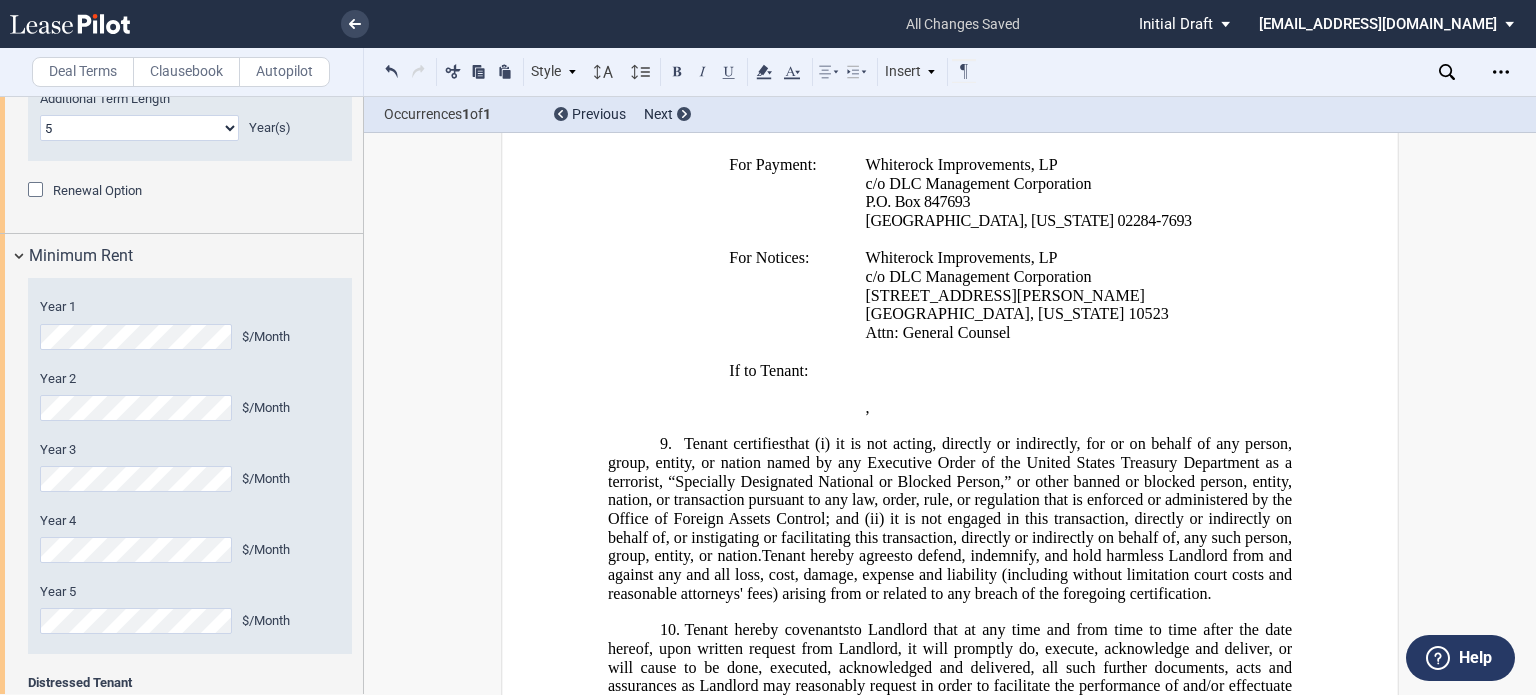 scroll, scrollTop: 1457, scrollLeft: 0, axis: vertical 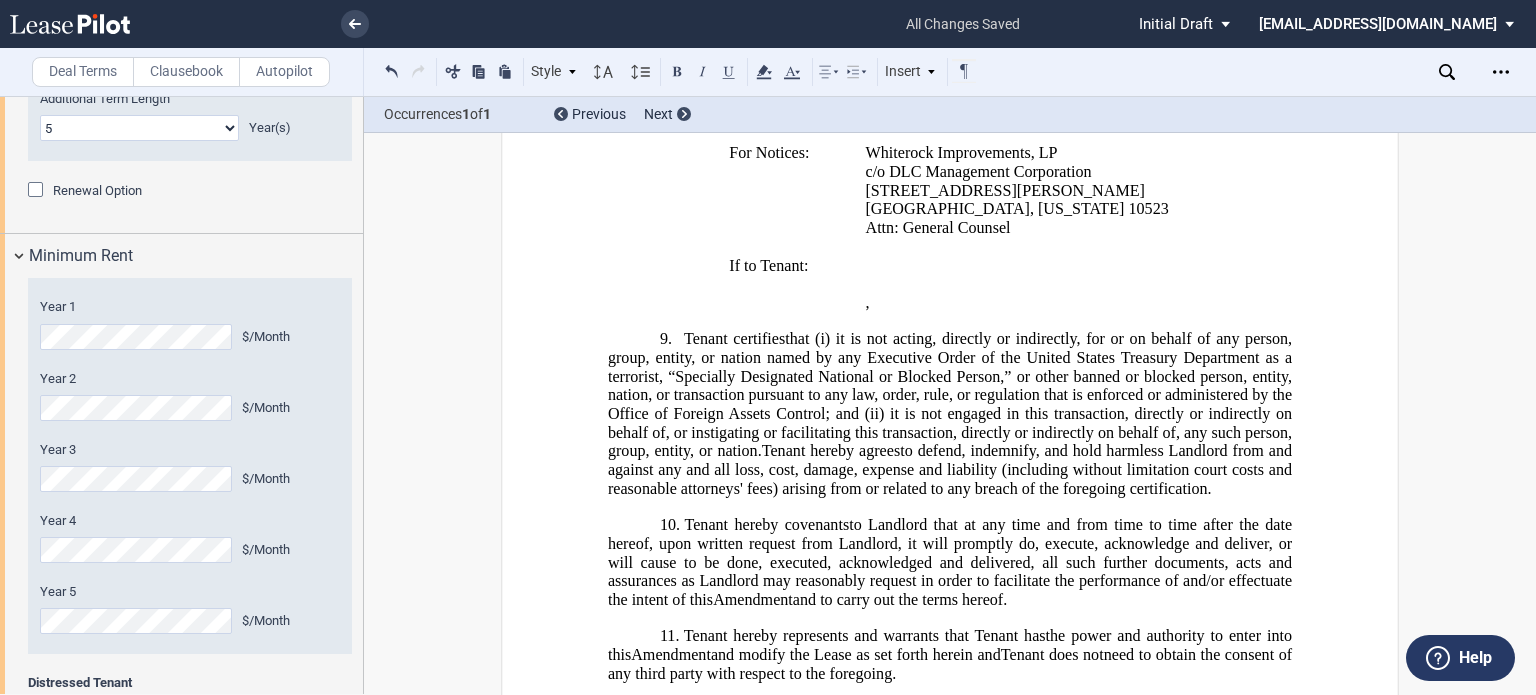 click on "Tenant certifies" 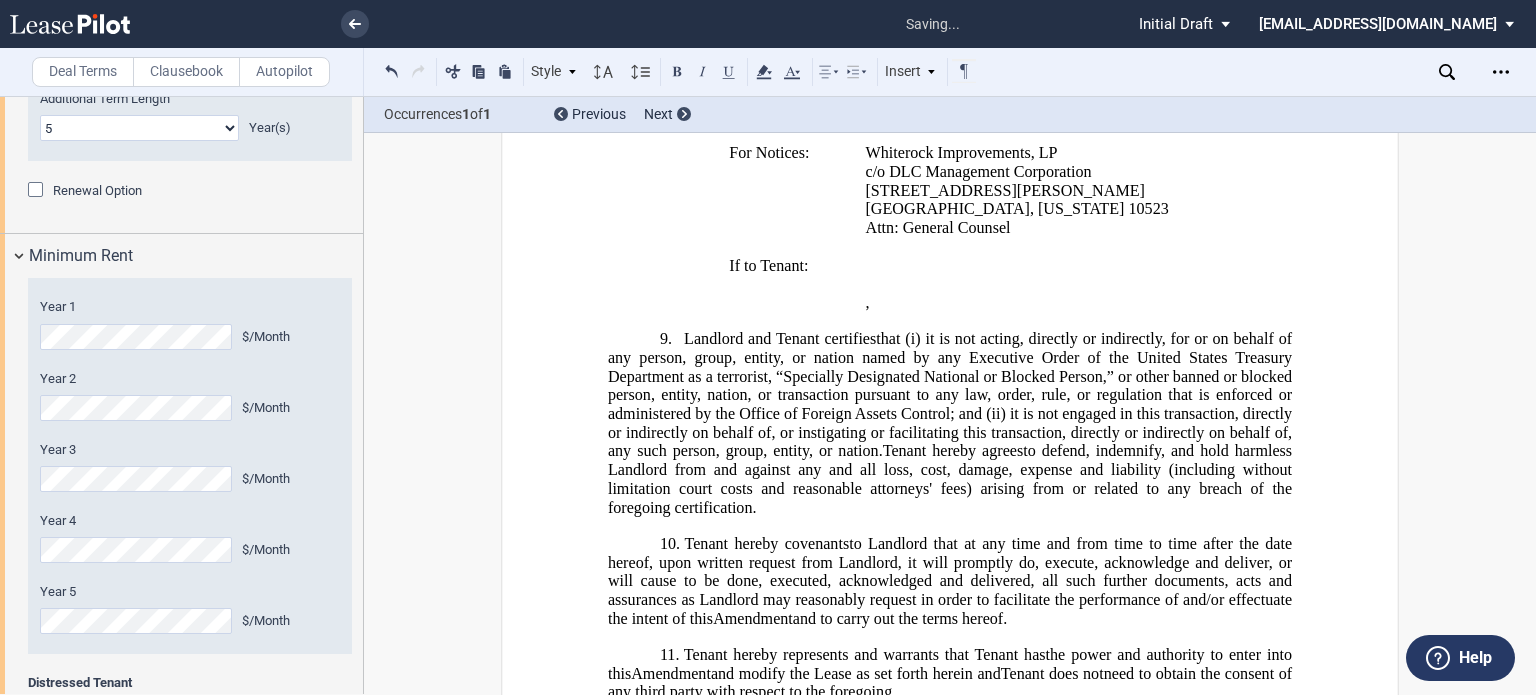 click on "Landlord and Tenant certifies" 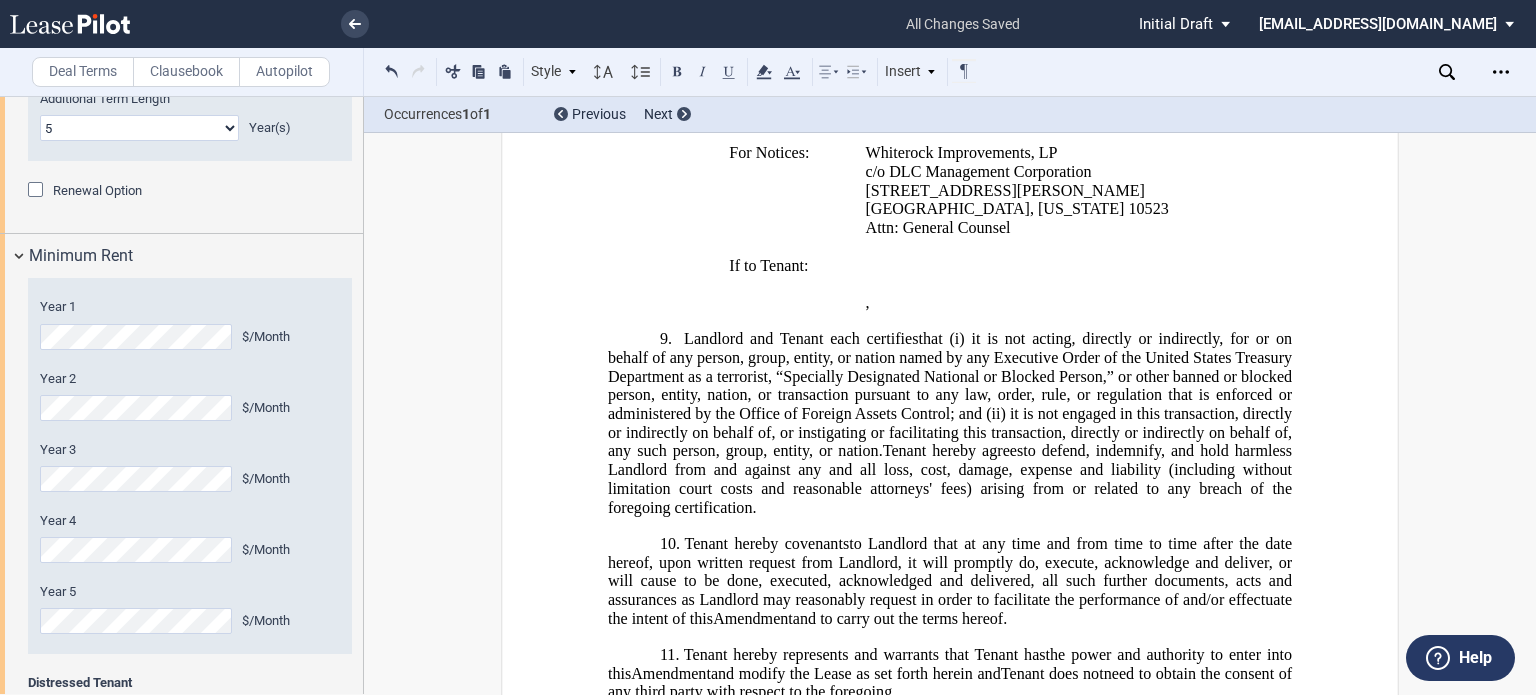 click on "Tenant hereby agrees" 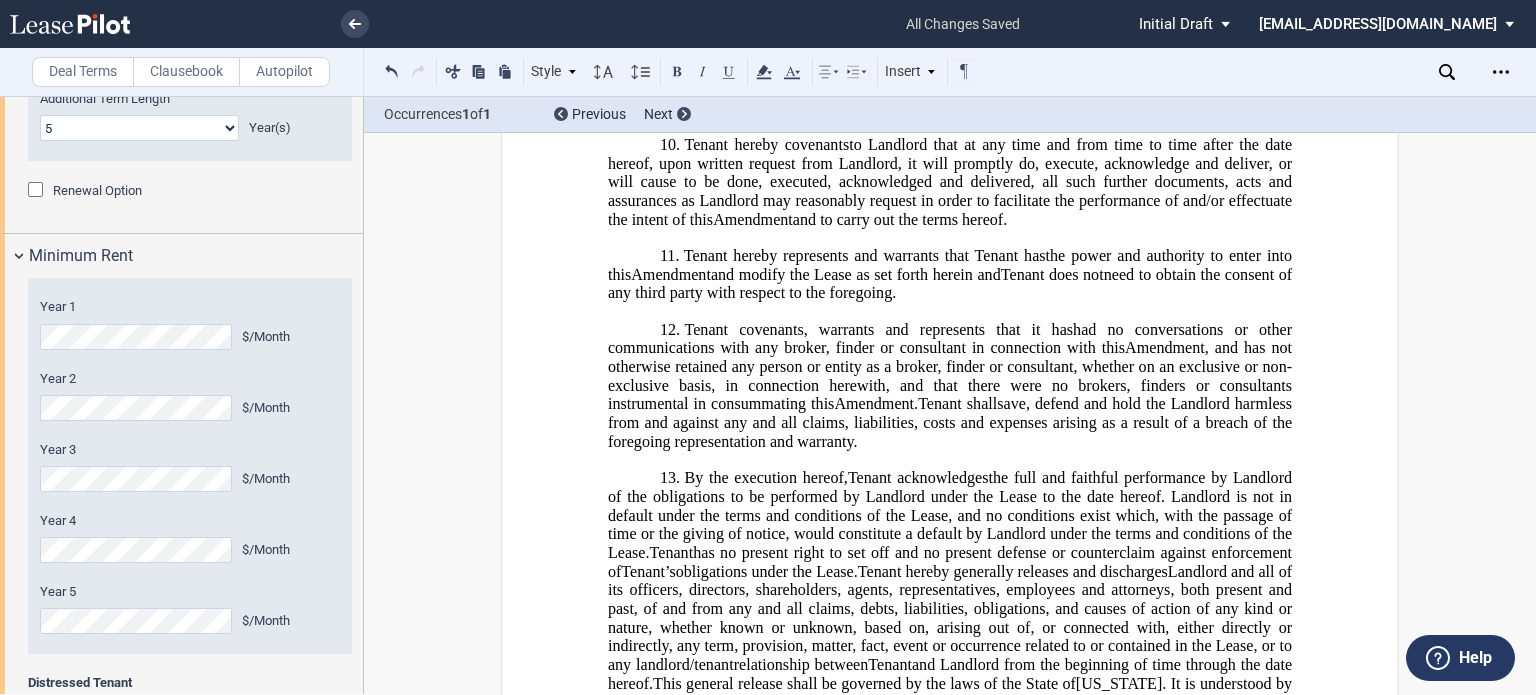 scroll, scrollTop: 1857, scrollLeft: 0, axis: vertical 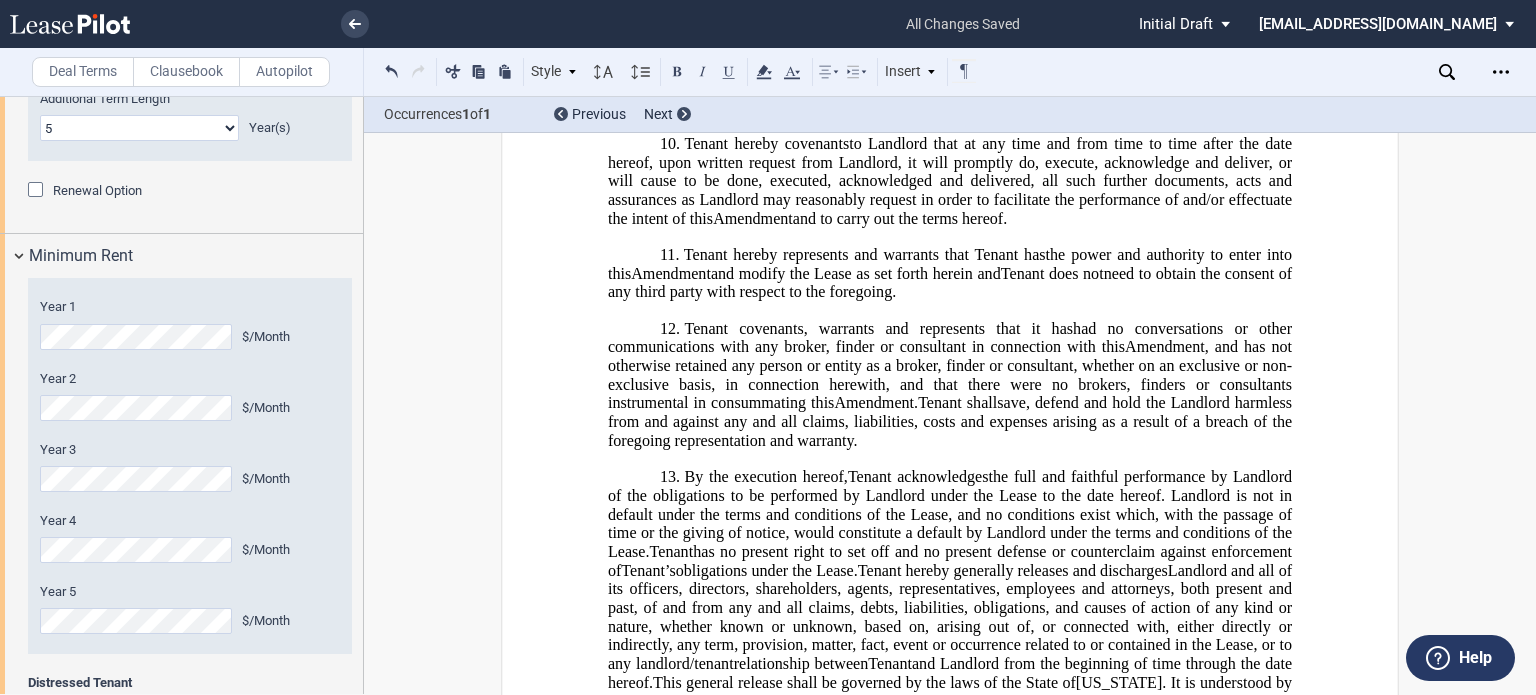 drag, startPoint x: 1054, startPoint y: 275, endPoint x: 685, endPoint y: 199, distance: 376.74527 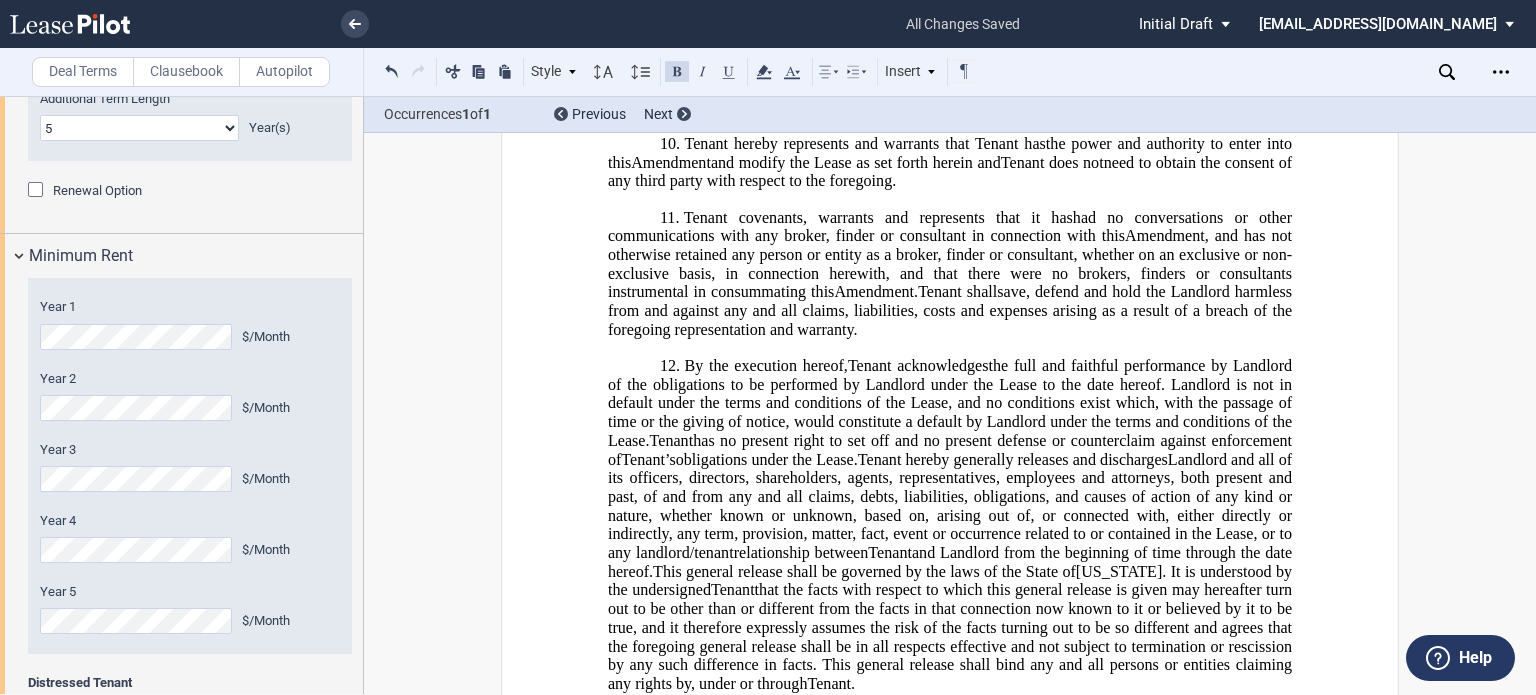 click on "﻿
﻿ ﻿ FIRST  AMENDMENT TO LEASE
ASSIGNMENT AND ASSUMPTION  AND   ﻿ ﻿  FIRST  AMENDMENT  OF LEASE AGREEMENT
﻿
THIS   ﻿ ﻿  FIRST  AMENDMENT TO LEASE (this “Amendment”) is entered into as of ______________,   2025  (the “Effective Date”) by and  among  between   Whiterock Improvements, LP ,  a   [US_STATE]   limited partnership  (“Landlord”), having an office c/o DLC Management Corporation, [STREET_ADDRESS][PERSON_NAME][US_STATE], and  ﻿ ﻿ ,  an individual   ﻿ ﻿   ﻿ ﻿   ﻿ ﻿ , d/b/a  ﻿ ﻿  (“Tenant”), having an address at  ﻿ ﻿ ,  ﻿ ﻿ ,  ﻿ ﻿   ﻿ ﻿ , and  ,   and  ,   and  ﻿ ﻿ , an individual , individuals , and    (“Guarantor”), (“Guarantor  ﻿ ﻿ ”), , jointly and severally (individually and collectively,  “Guarantor” “Guarantor  ﻿ ﻿ ” ),  each  having an address at  ﻿ ﻿ ,  ﻿ ﻿ ,  ﻿ ﻿ ,  ﻿ ﻿ ﻿ ﻿ ”" at bounding box center (950, 474) 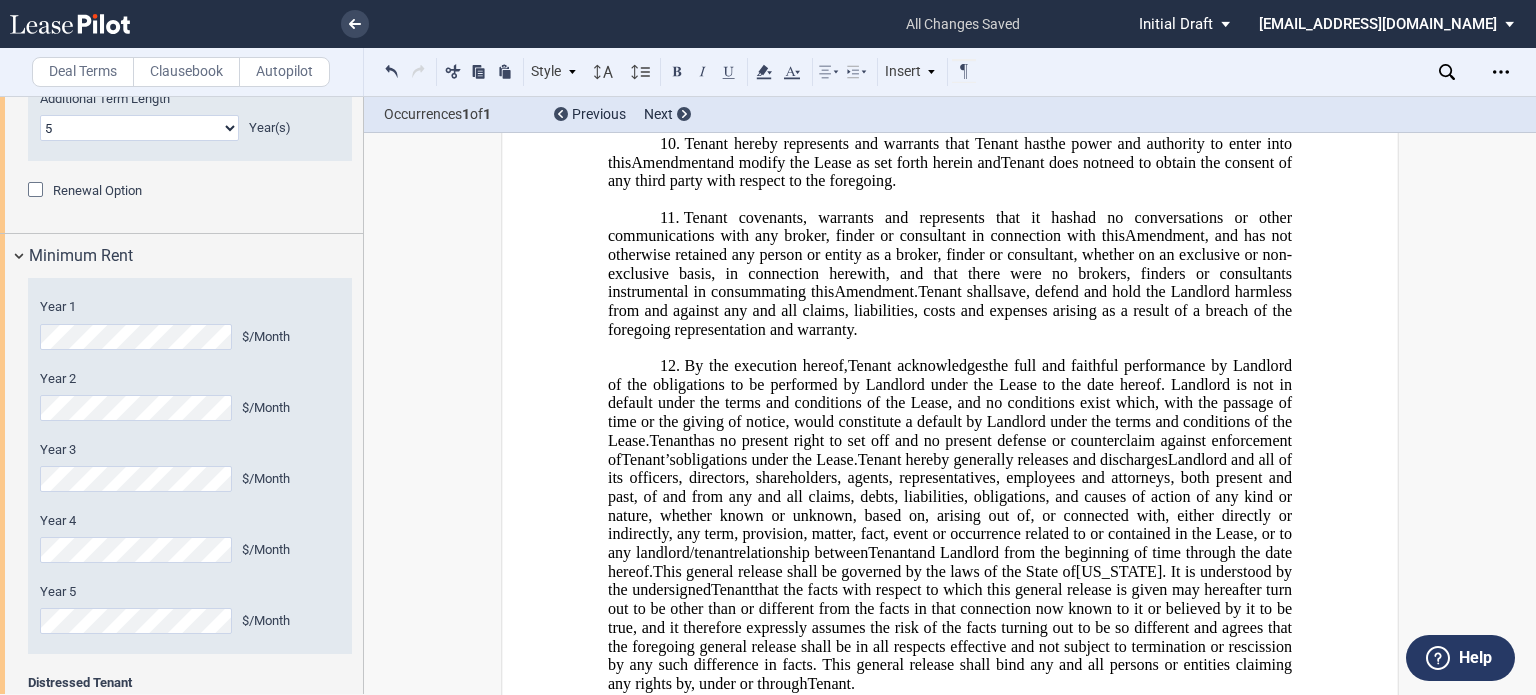 click on "Tenant hereby represents and warrants that Tenant has" 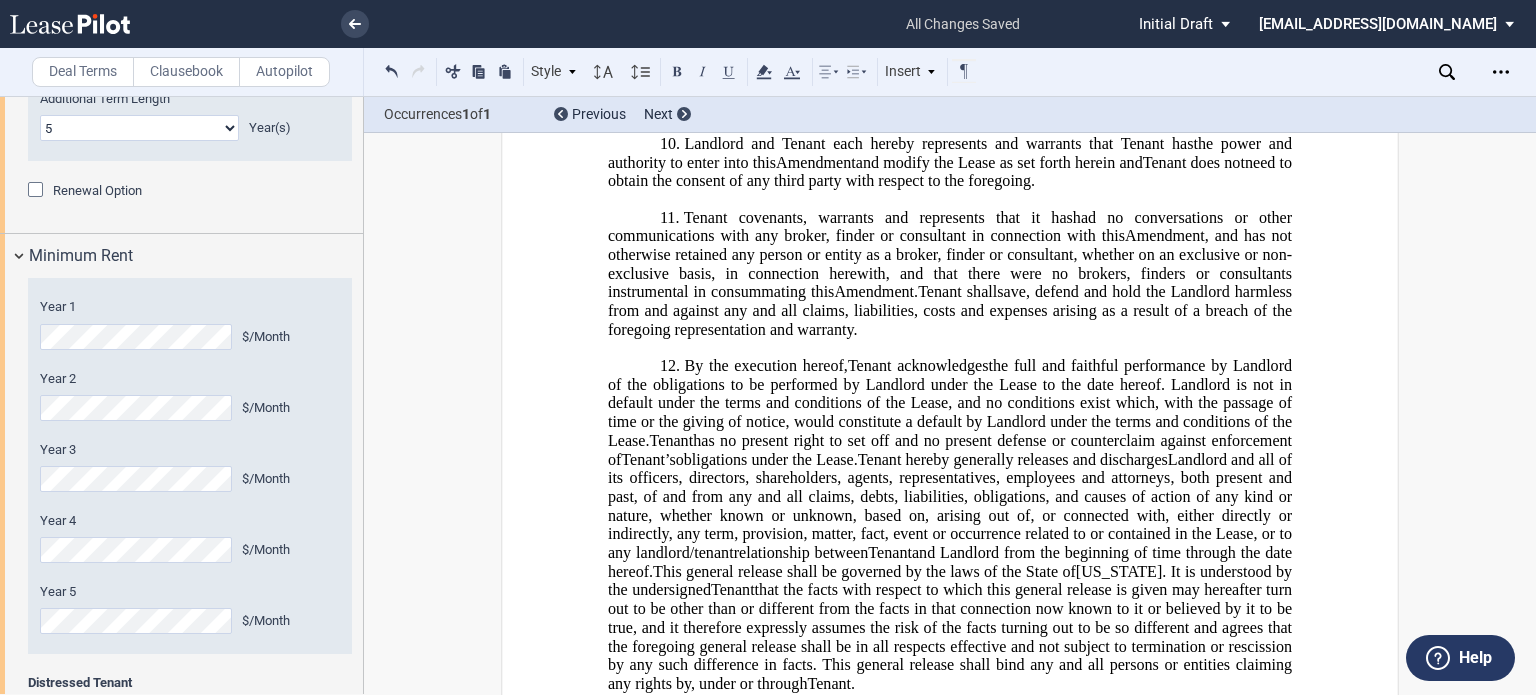 click on "Landlord and Tenant each hereby represents and warrants that Tenant has" 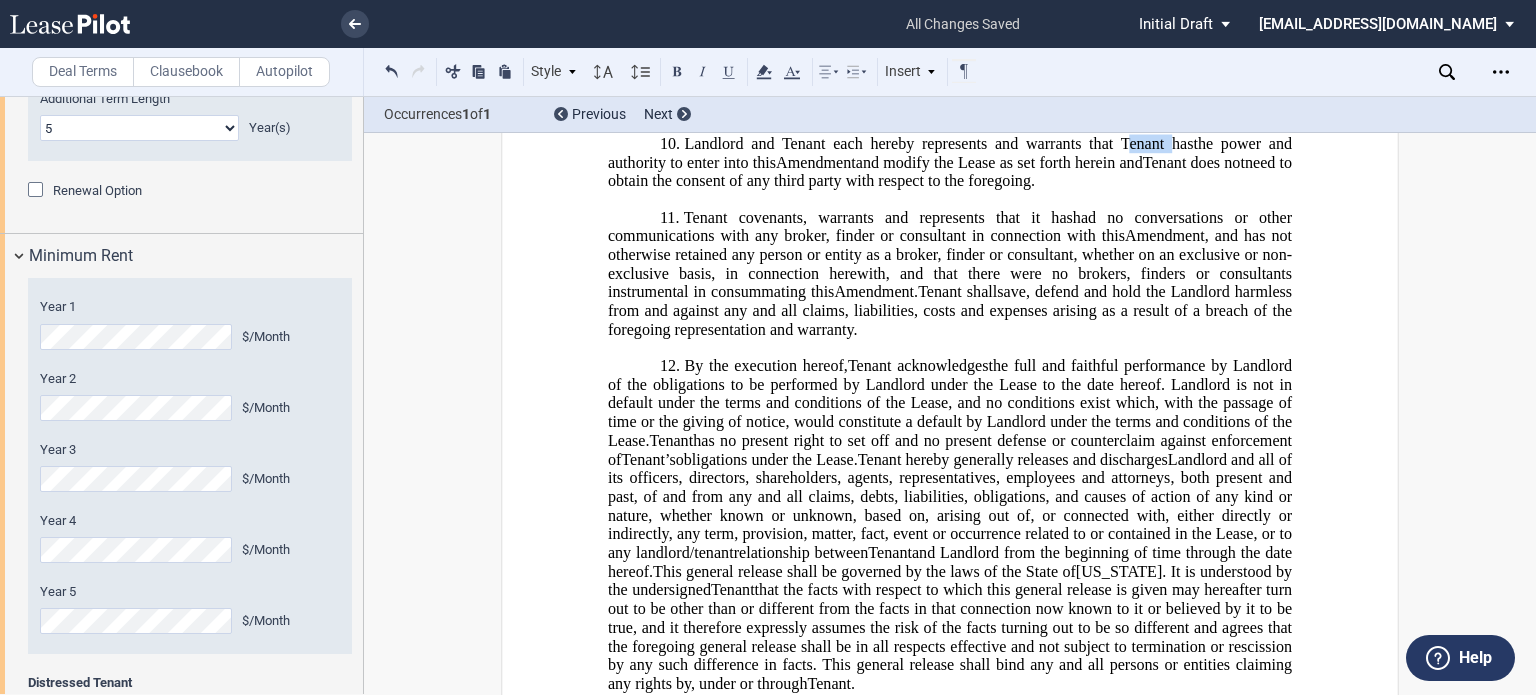 click on "Landlord and Tenant each hereby represents and warrants that Tenant has" 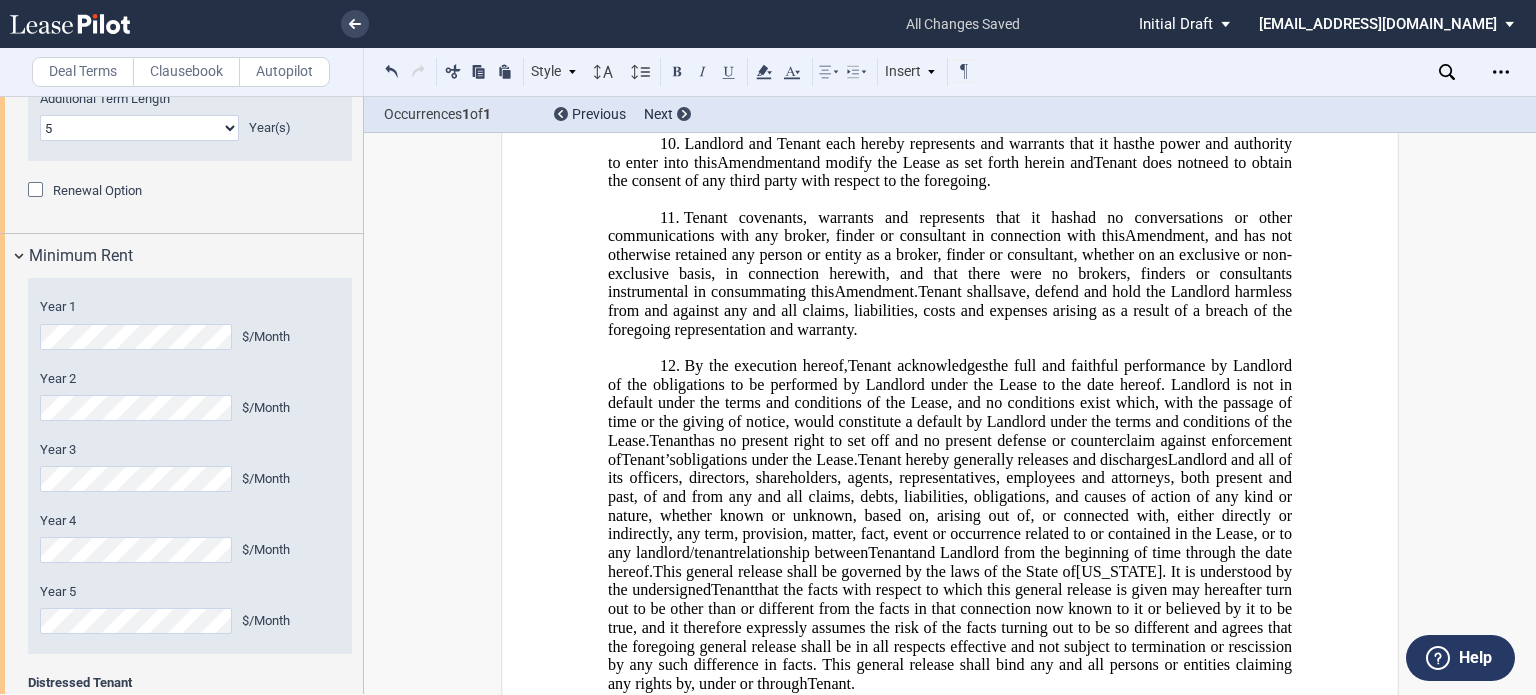 click on "Tenant does not" 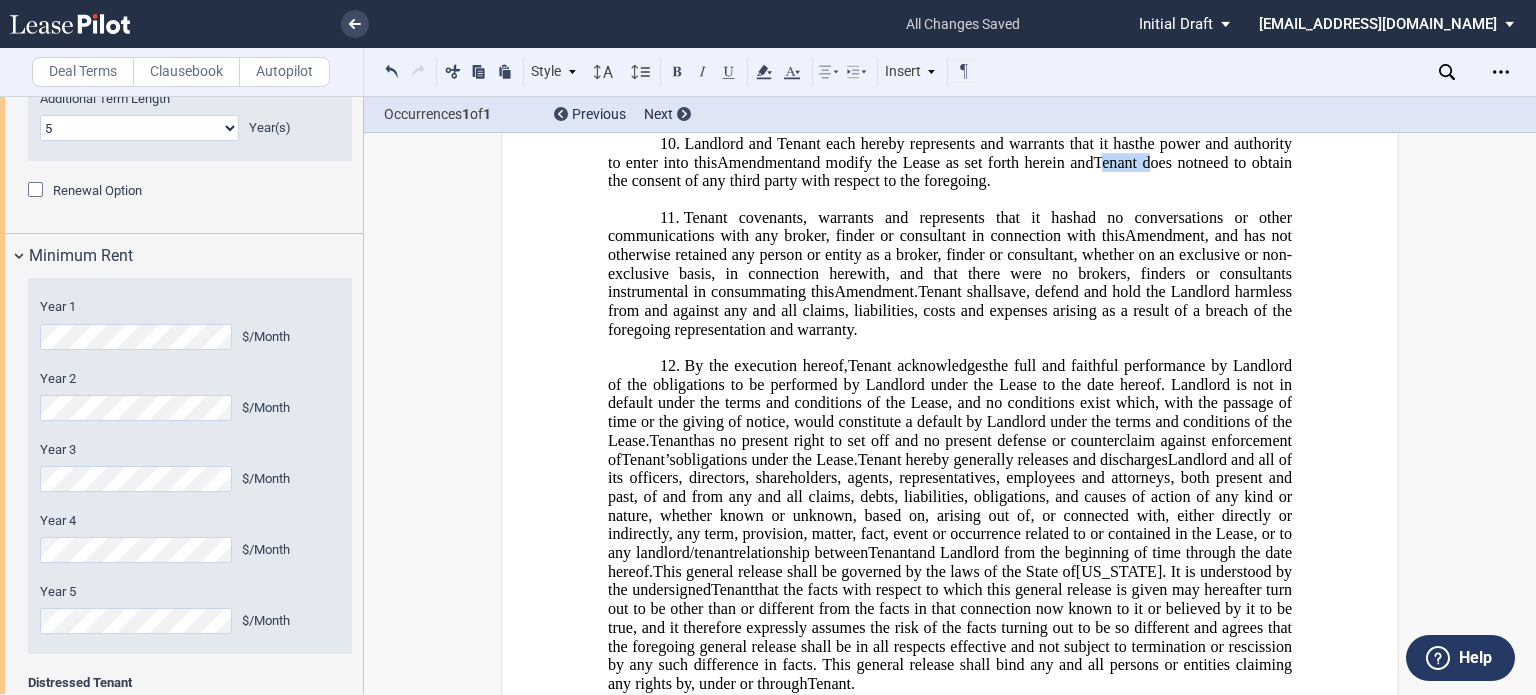 click on "Tenant does not" 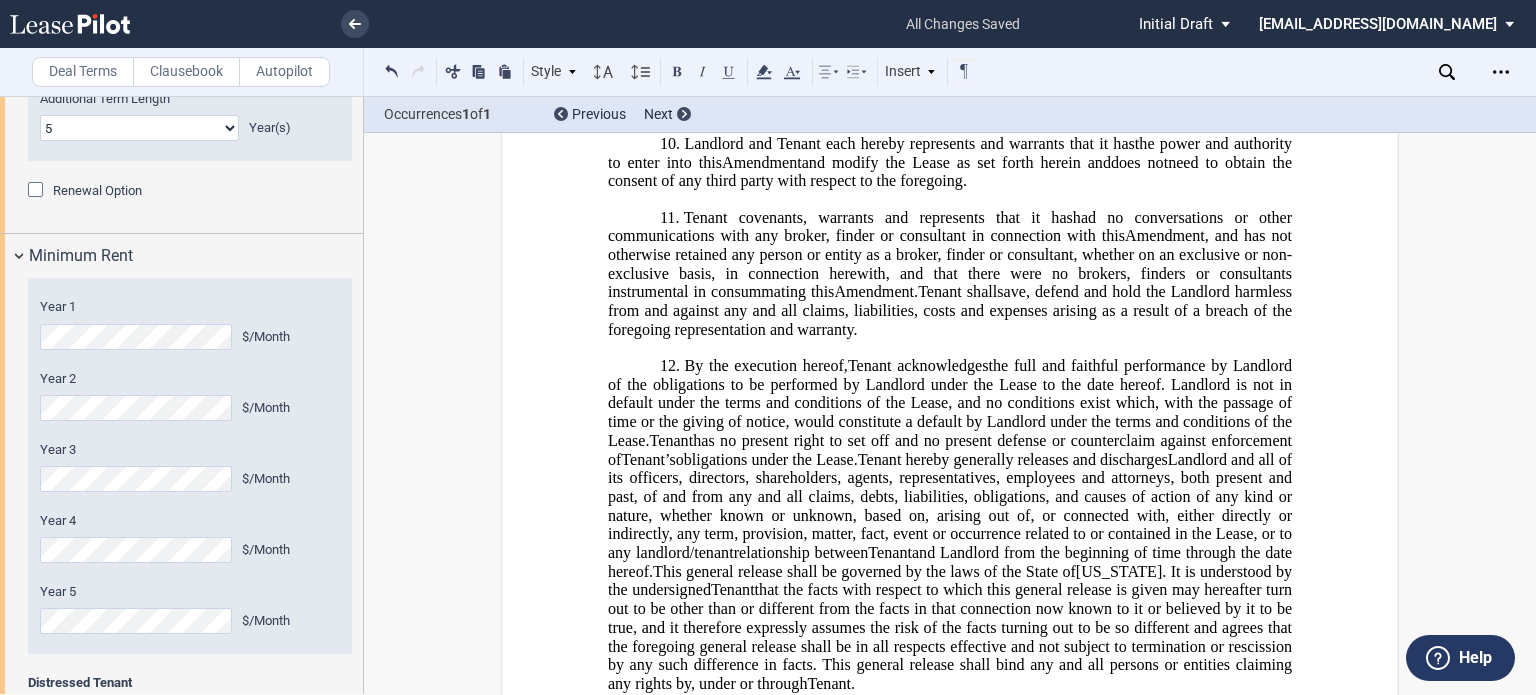 click on "Tenant covenants, warrants and represents that it has" 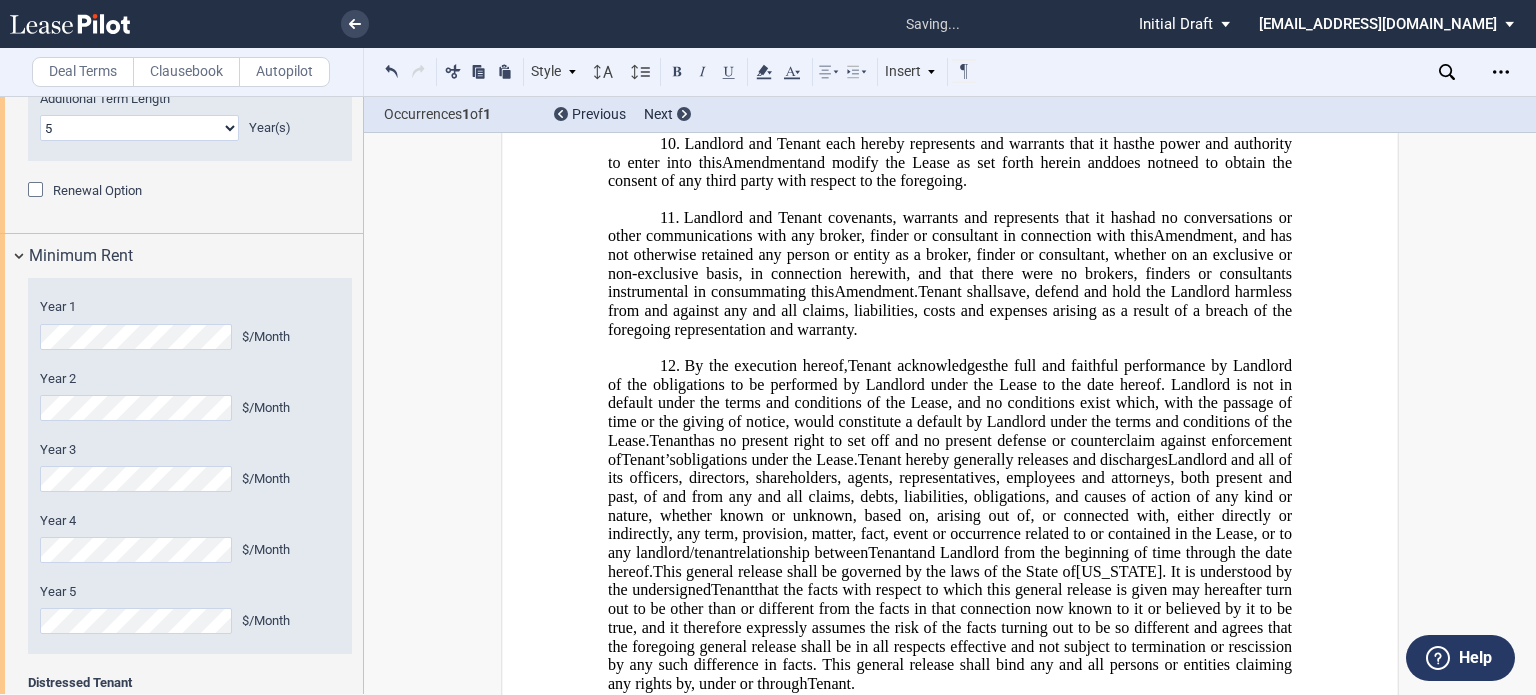 click on "Landlord and Tenant covenants, warrants and represents that it has" 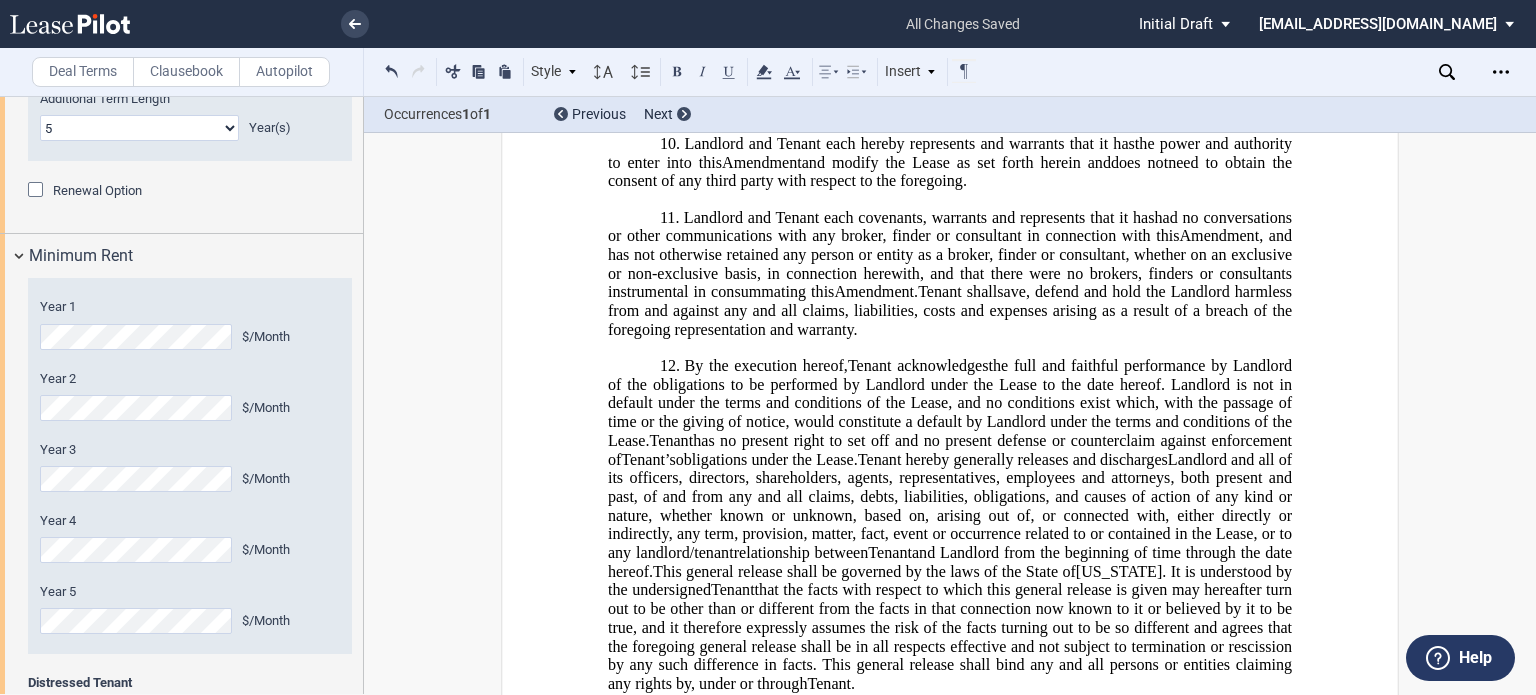 click on "Tenant shall" 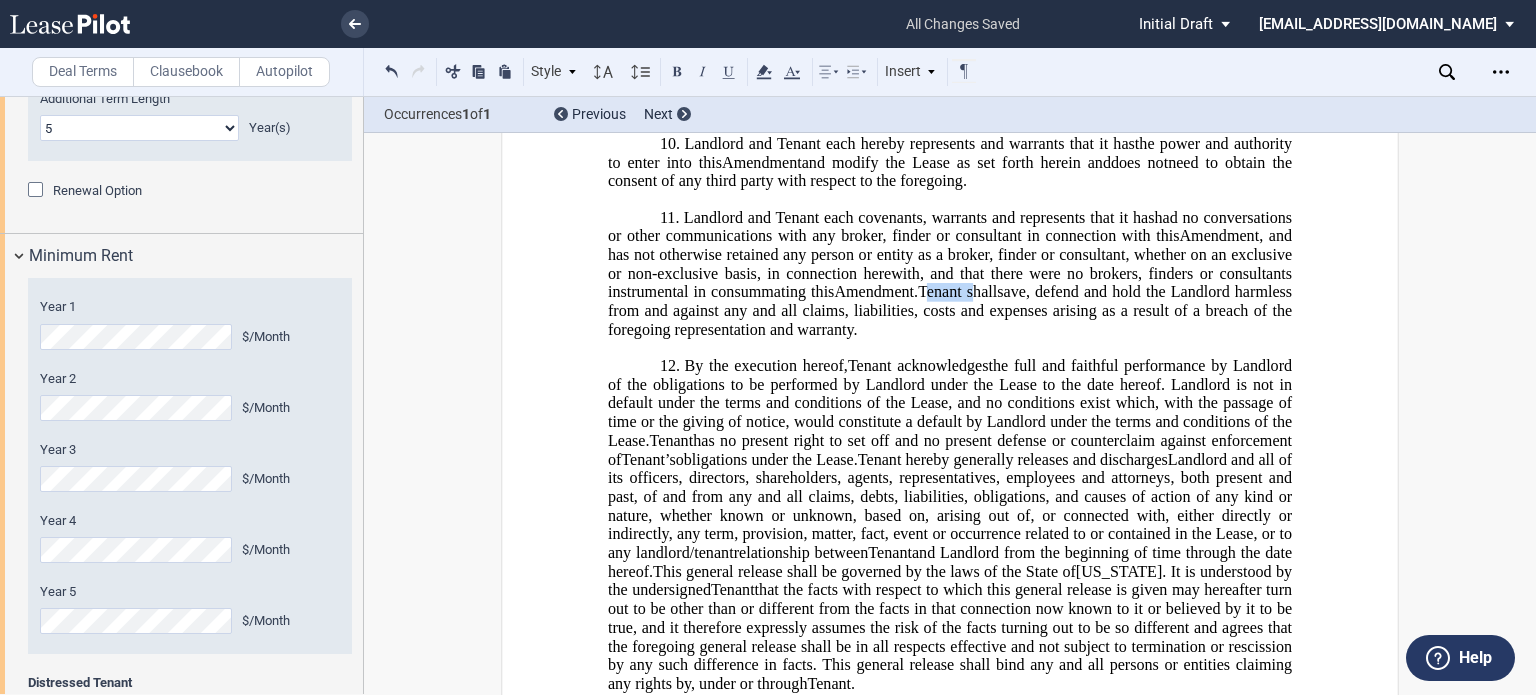 click on "Tenant shall" 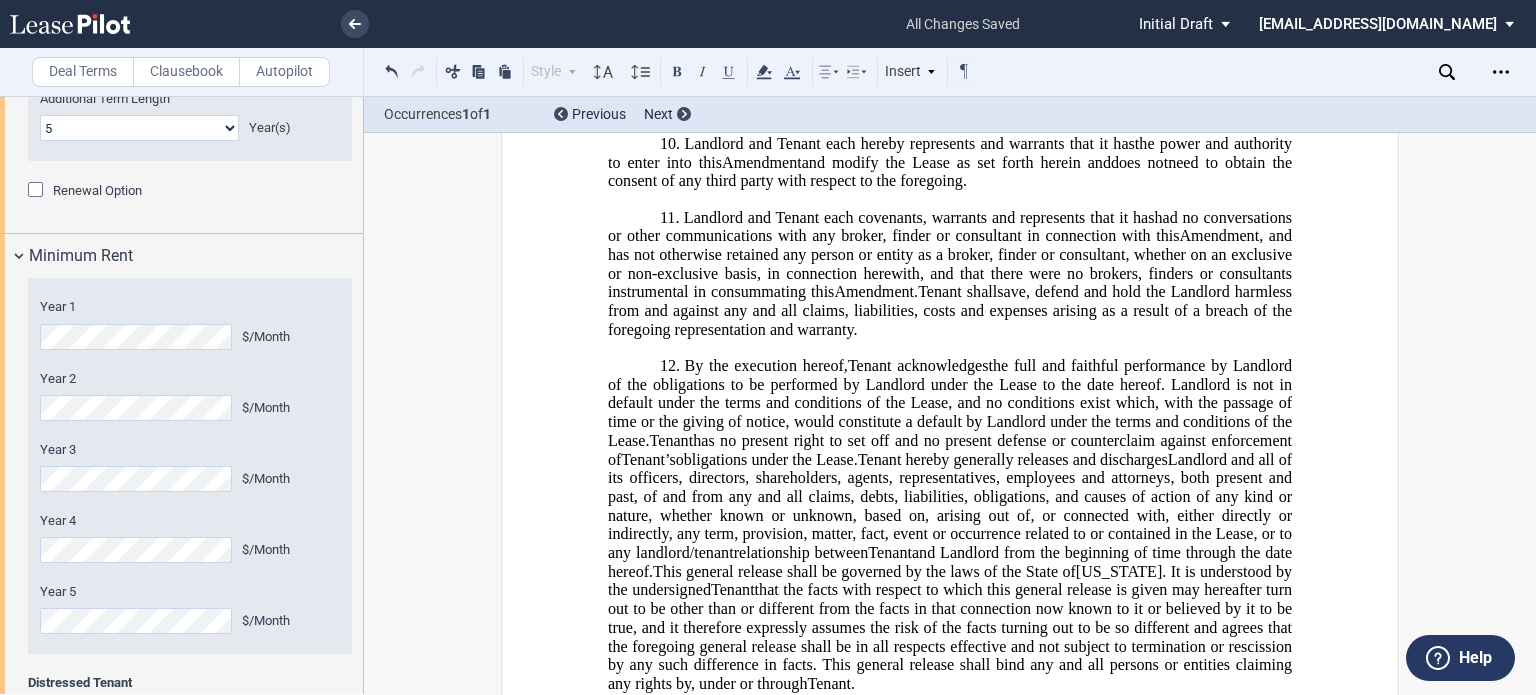 type 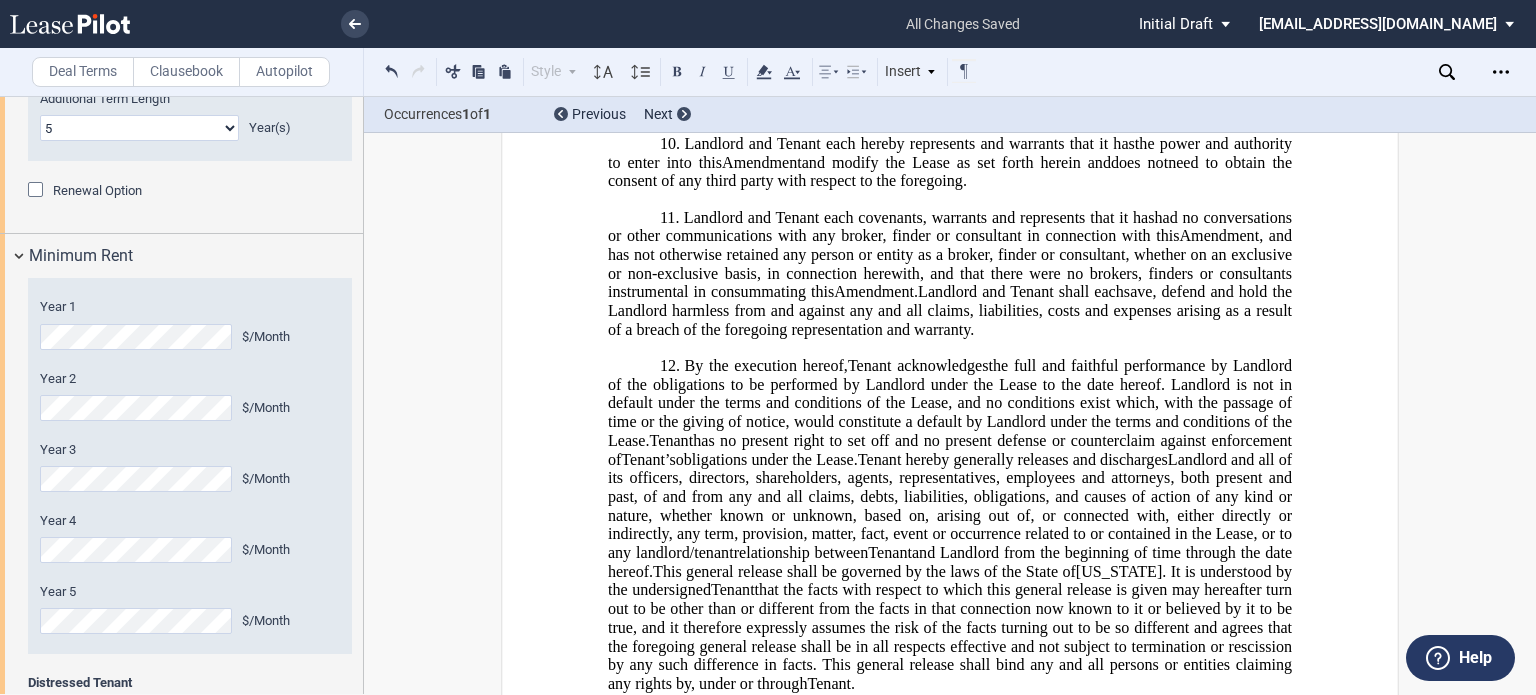 click on "save, defend and hold the Landlord harmless from and against any and all claims, liabilities, costs and expenses arising as a result of a breach of the foregoing representation and warranty." 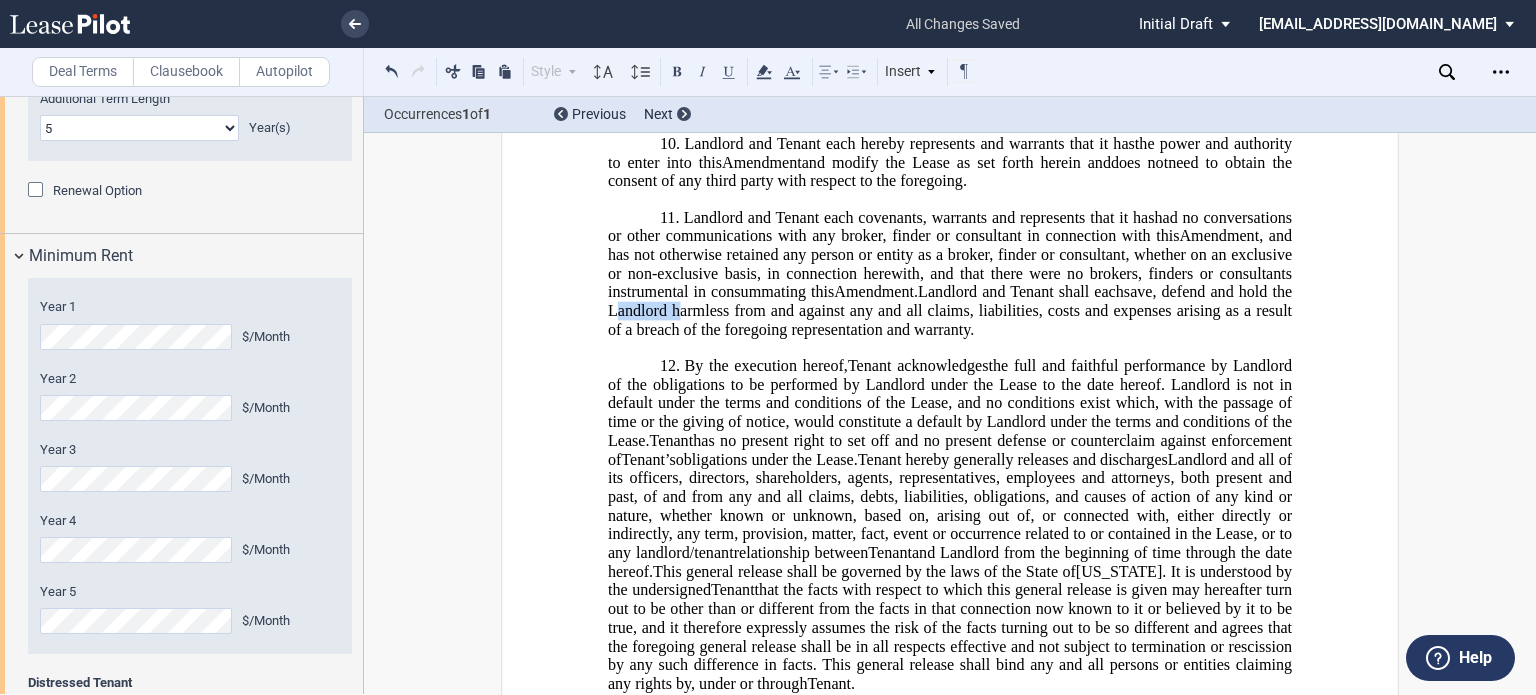 click on "save, defend and hold the Landlord harmless from and against any and all claims, liabilities, costs and expenses arising as a result of a breach of the foregoing representation and warranty." 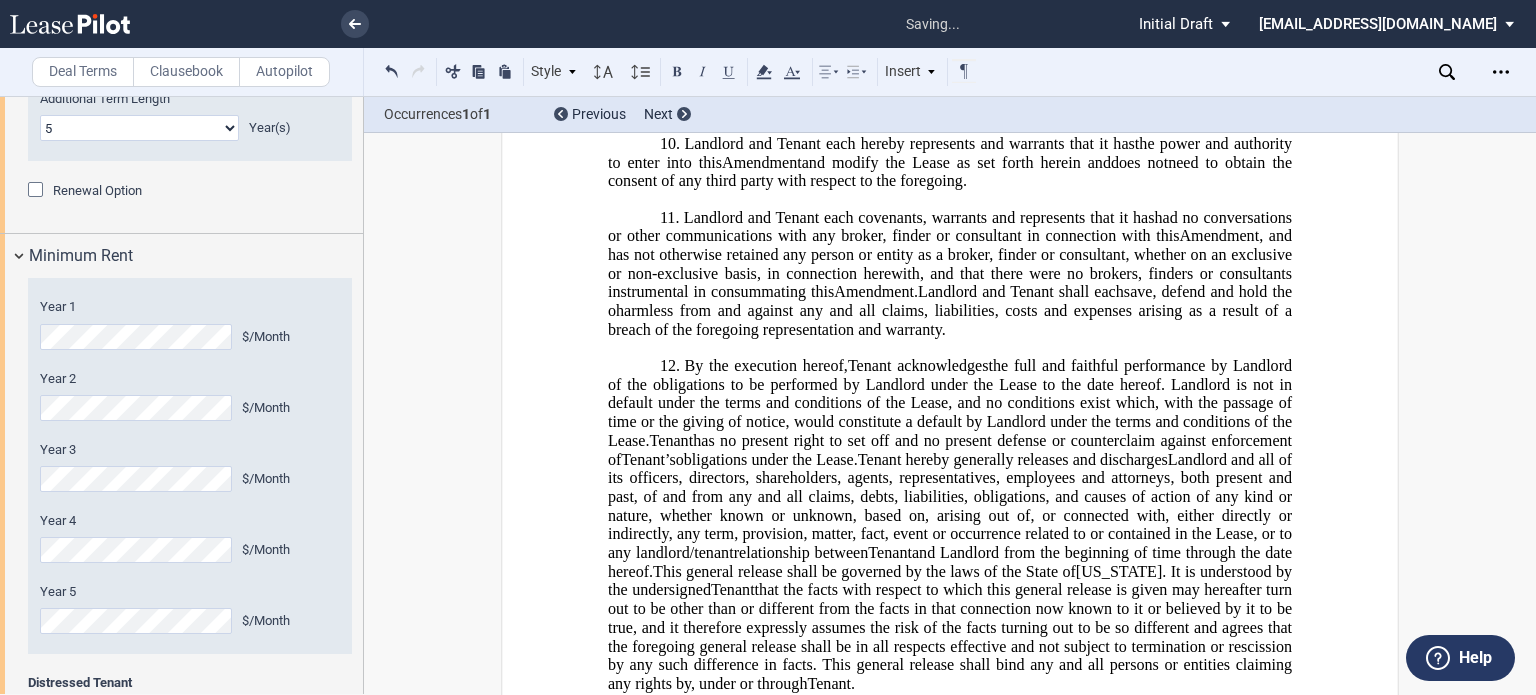 type 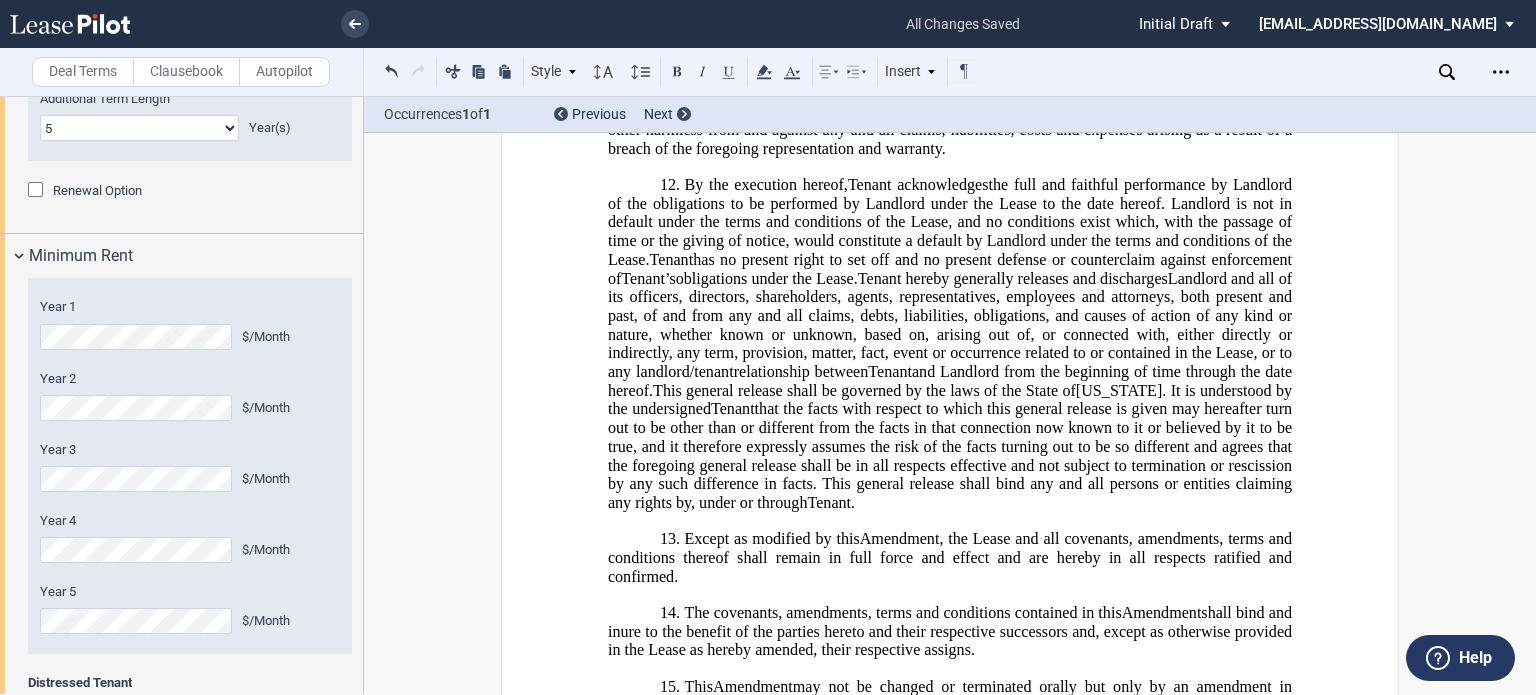 scroll, scrollTop: 2057, scrollLeft: 0, axis: vertical 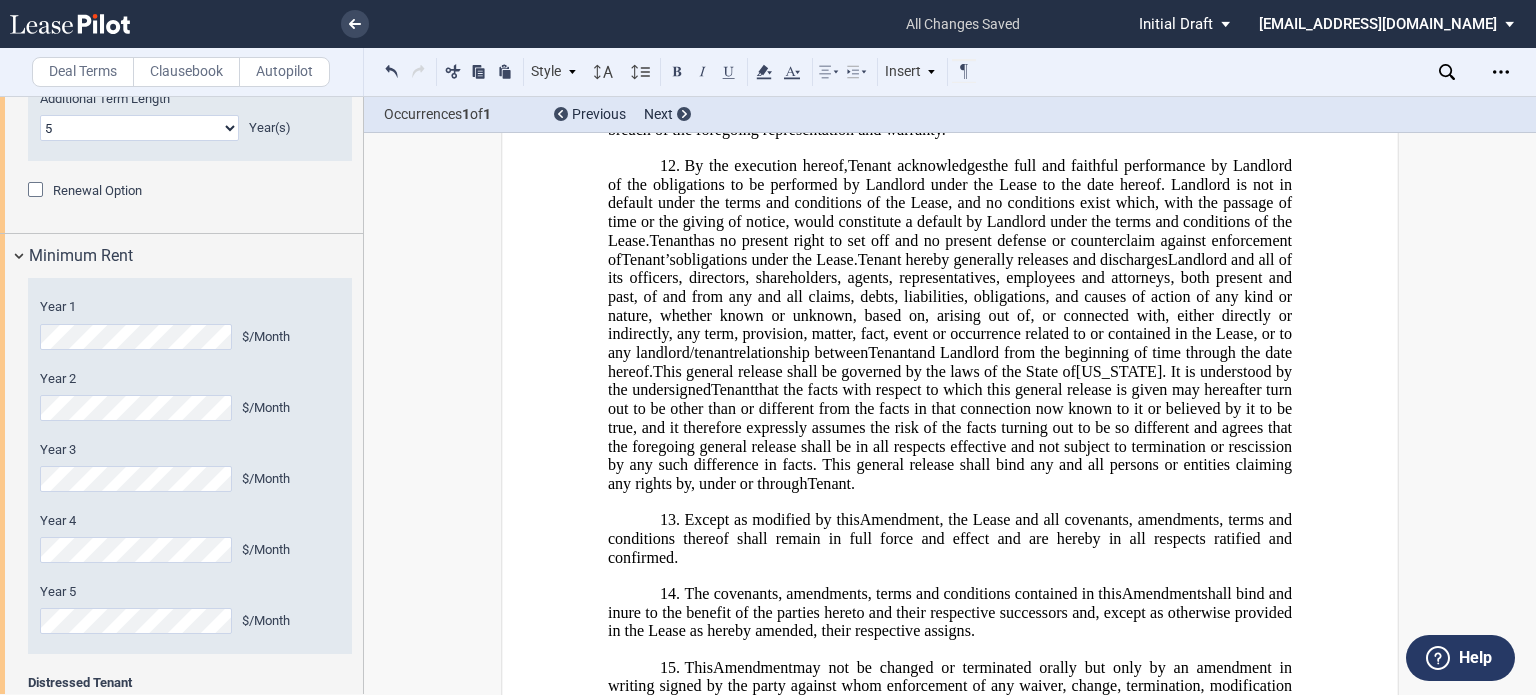 click on "that the facts with respect to which this general release is given may hereafter turn out to be other than or different from the facts in that connection now known to it or believed by it to be true, and it therefore expressly assumes the risk of the facts turning out to be so different and agrees that the foregoing general release shall be in all respects effective and not subject to termination or rescission by any such difference in facts. This general release shall bind any and all persons or entities claiming any rights by, under or through" 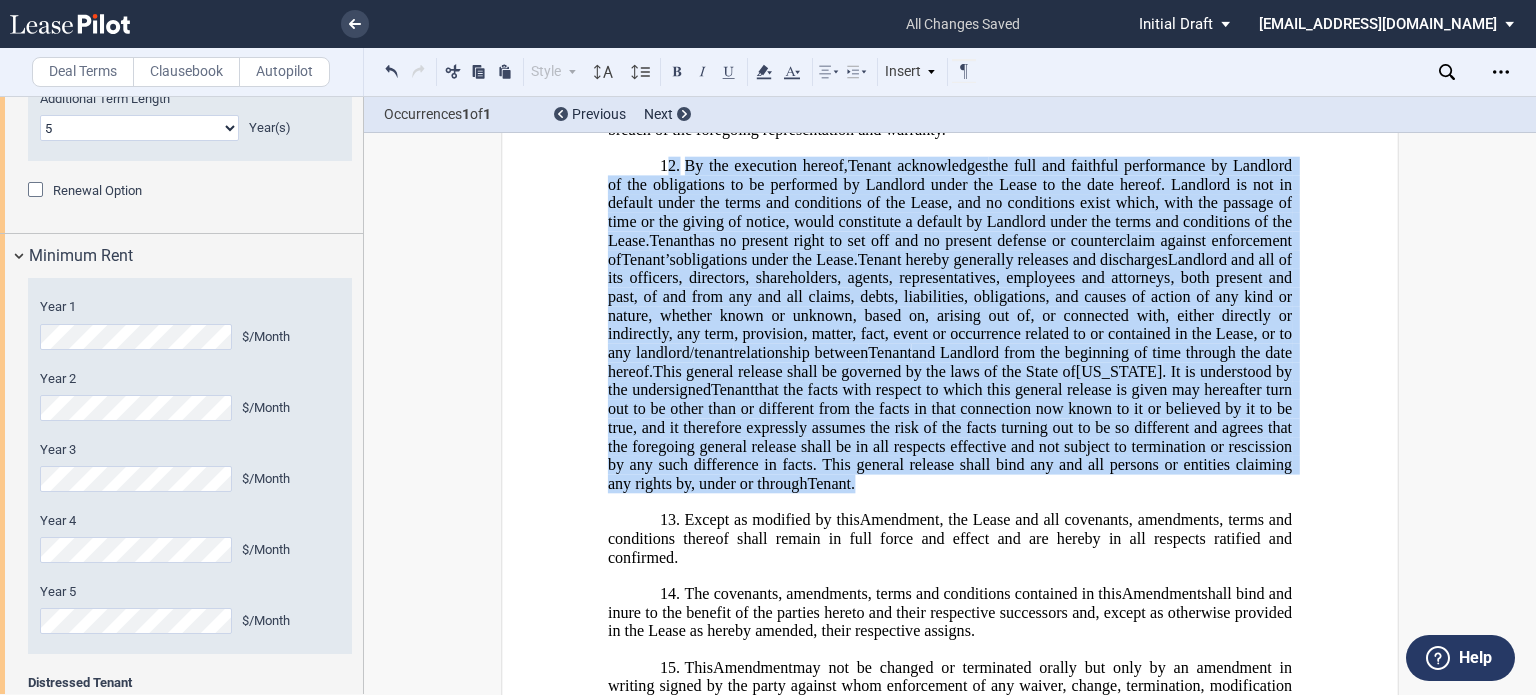 drag, startPoint x: 848, startPoint y: 518, endPoint x: 667, endPoint y: 221, distance: 347.8074 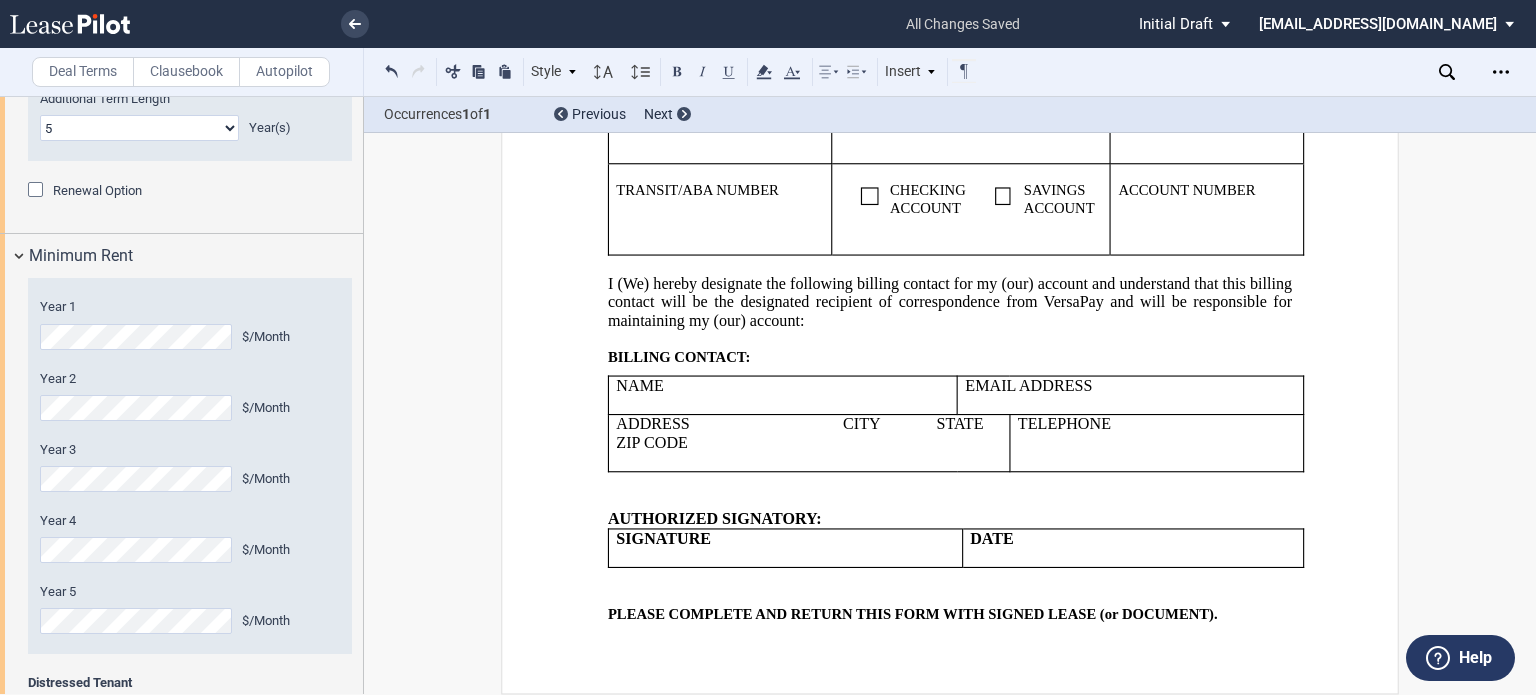 scroll, scrollTop: 3488, scrollLeft: 0, axis: vertical 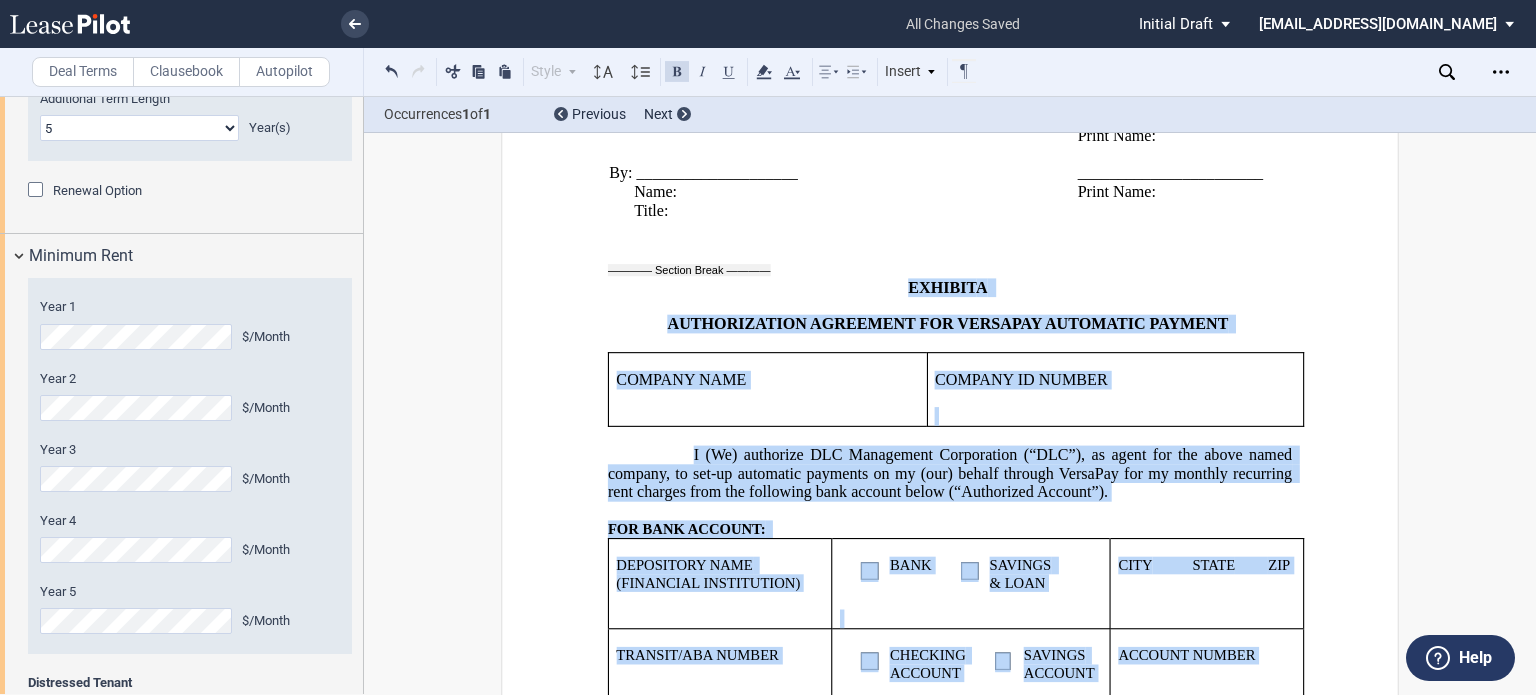 drag, startPoint x: 1280, startPoint y: 616, endPoint x: 747, endPoint y: 327, distance: 606.30853 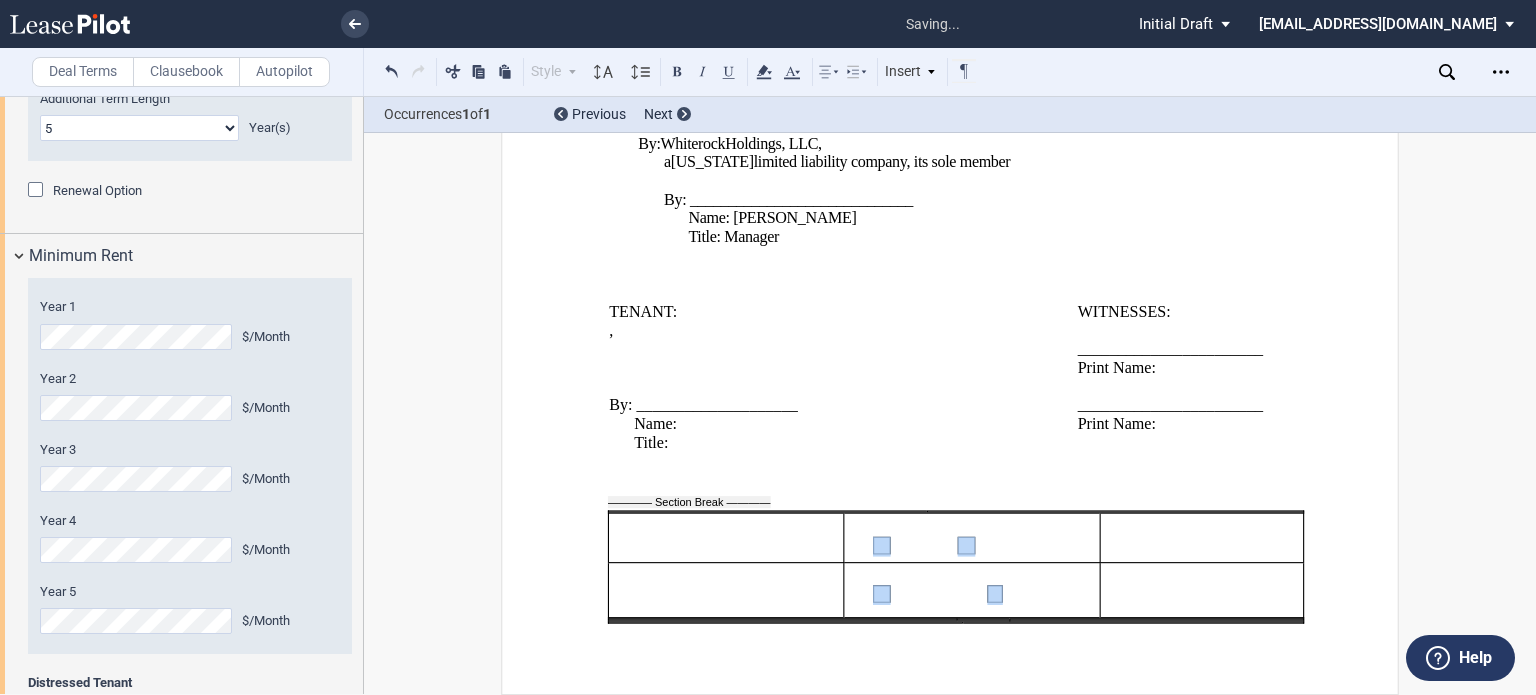 scroll, scrollTop: 2797, scrollLeft: 0, axis: vertical 